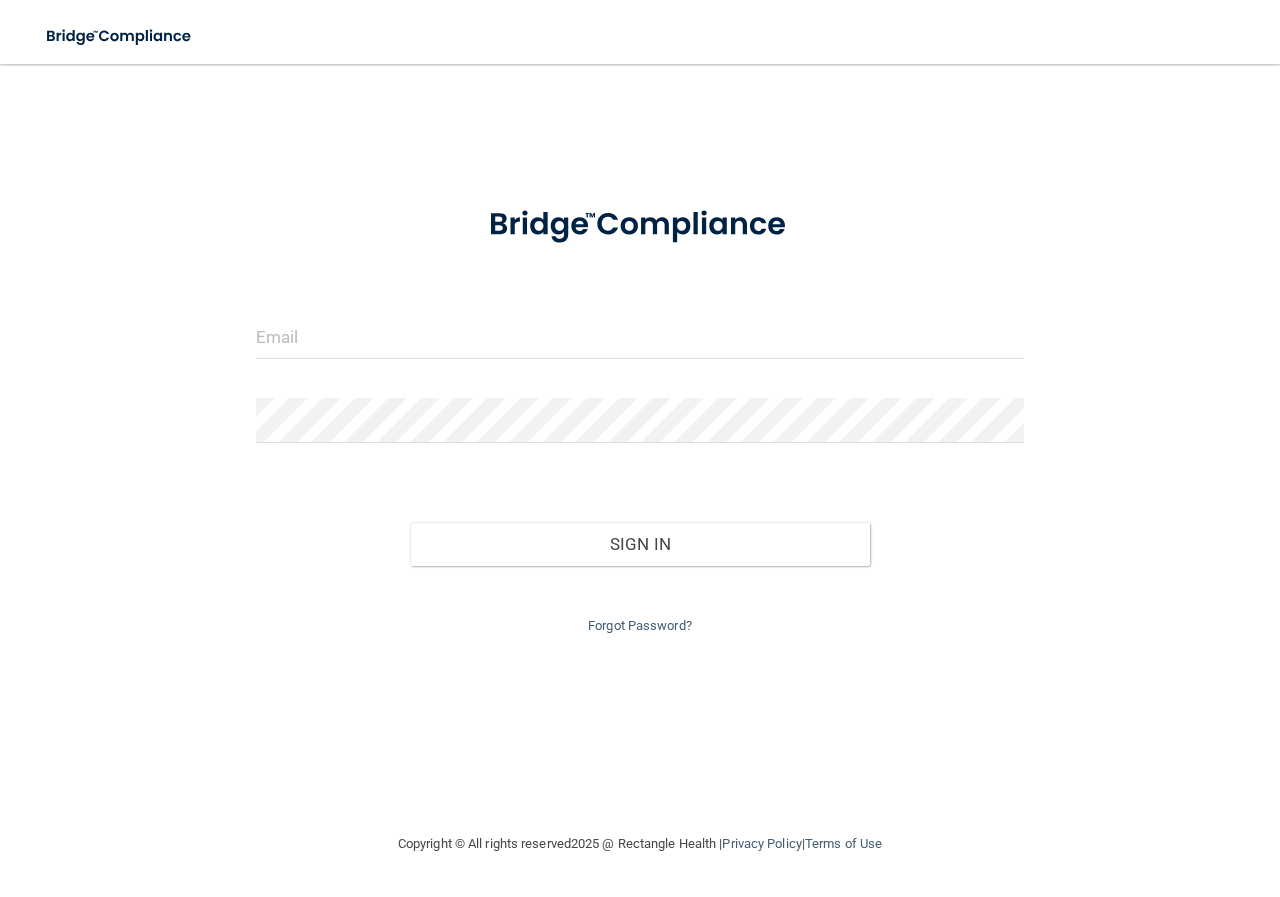 scroll, scrollTop: 0, scrollLeft: 0, axis: both 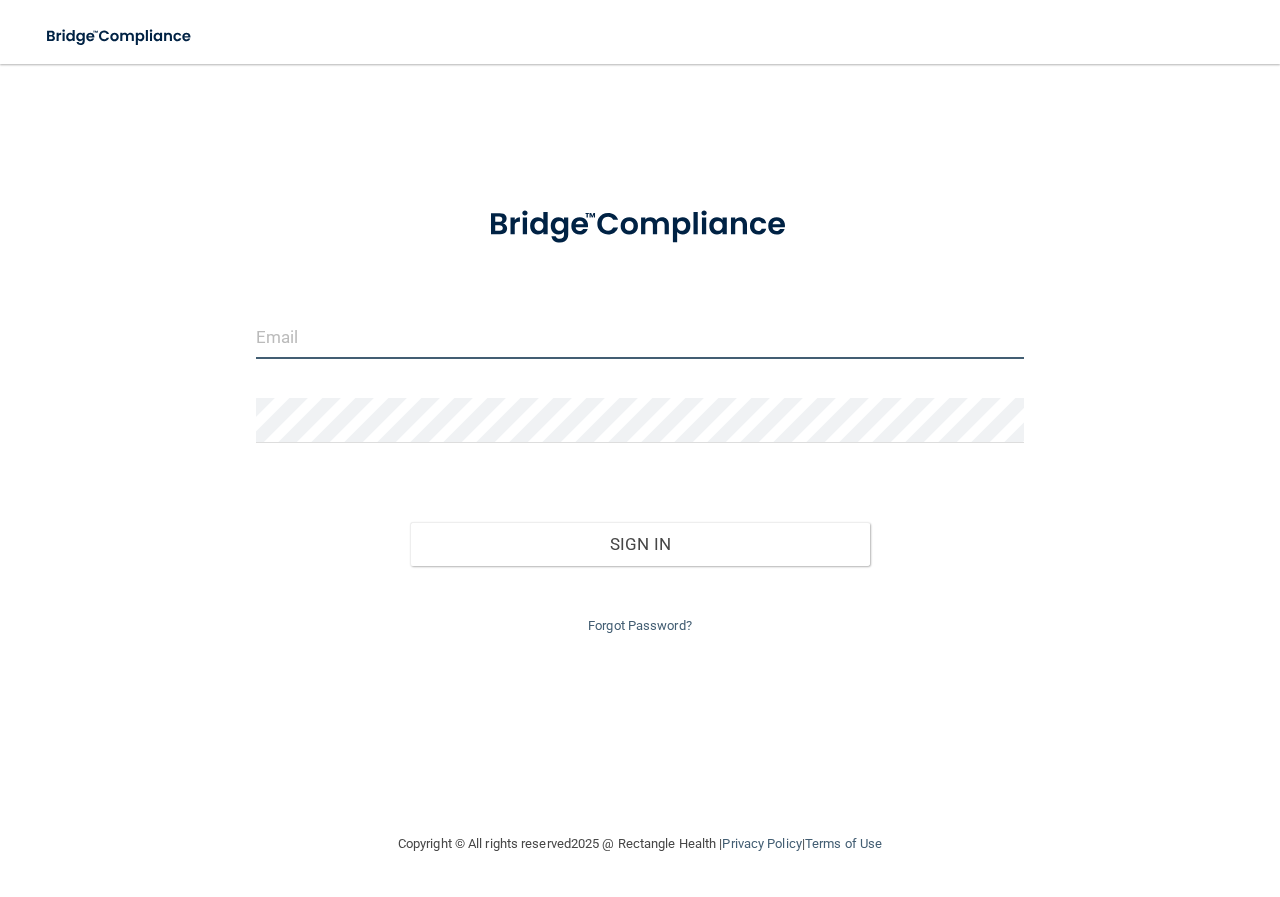 click at bounding box center (640, 336) 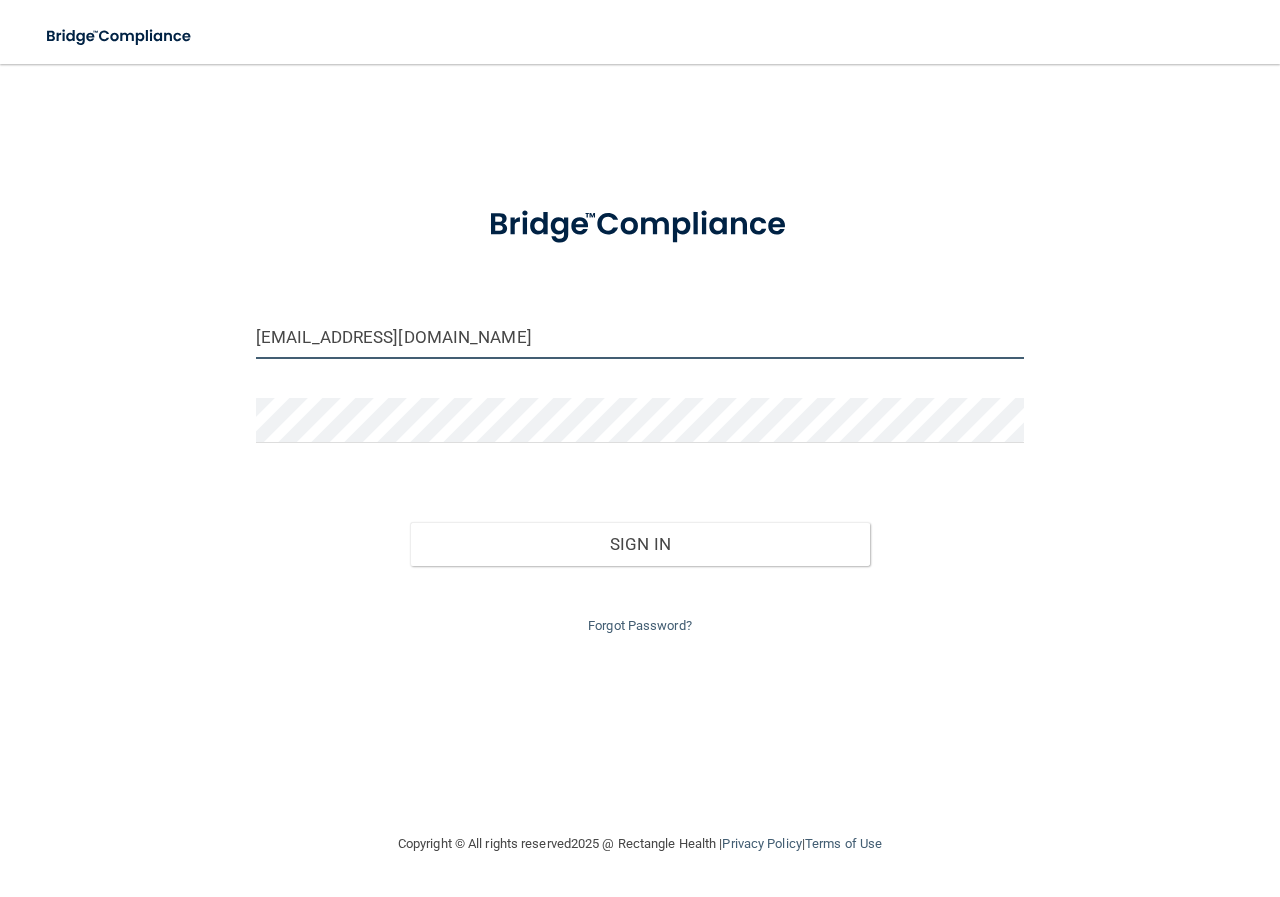 type on "[EMAIL_ADDRESS][DOMAIN_NAME]" 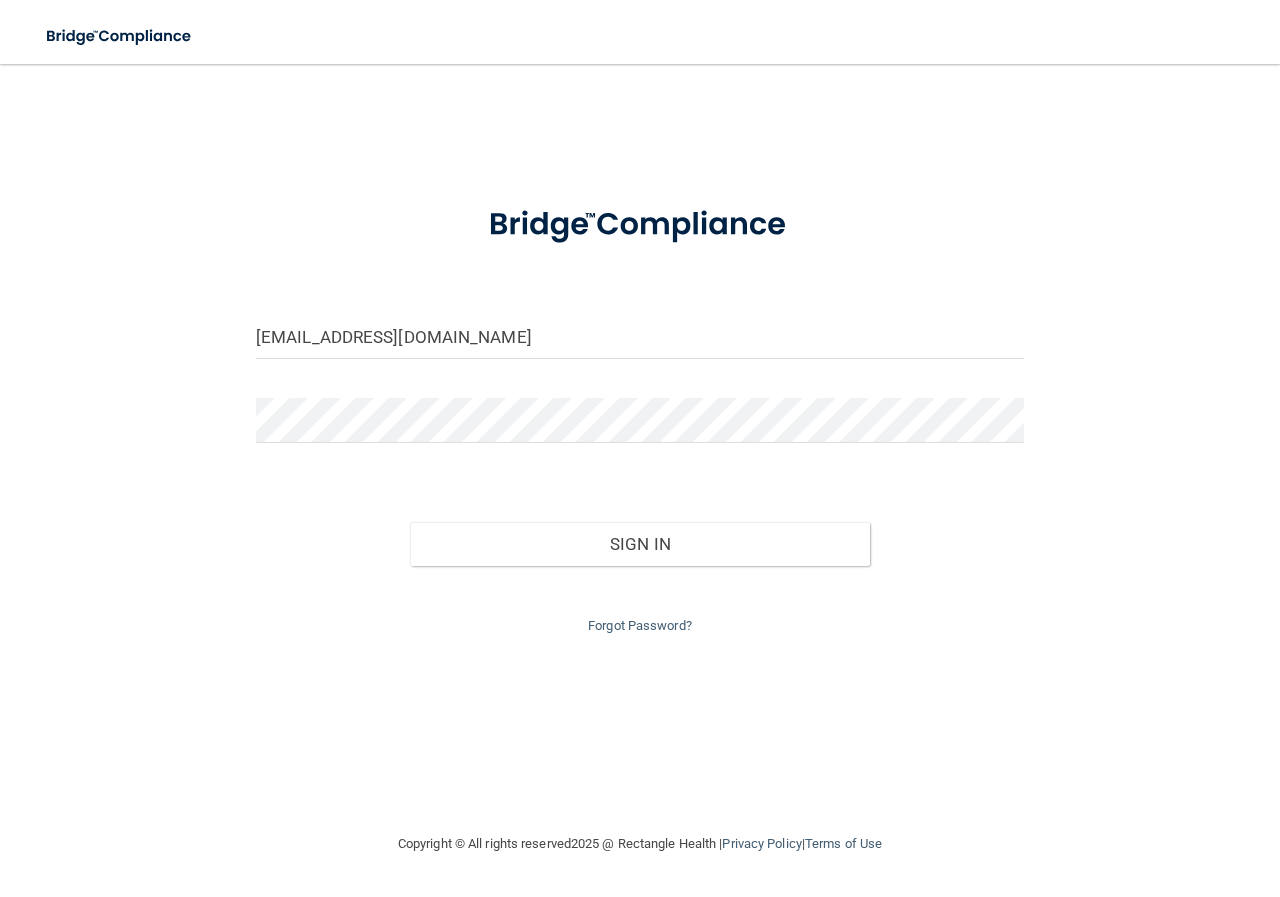 click at bounding box center [640, 428] 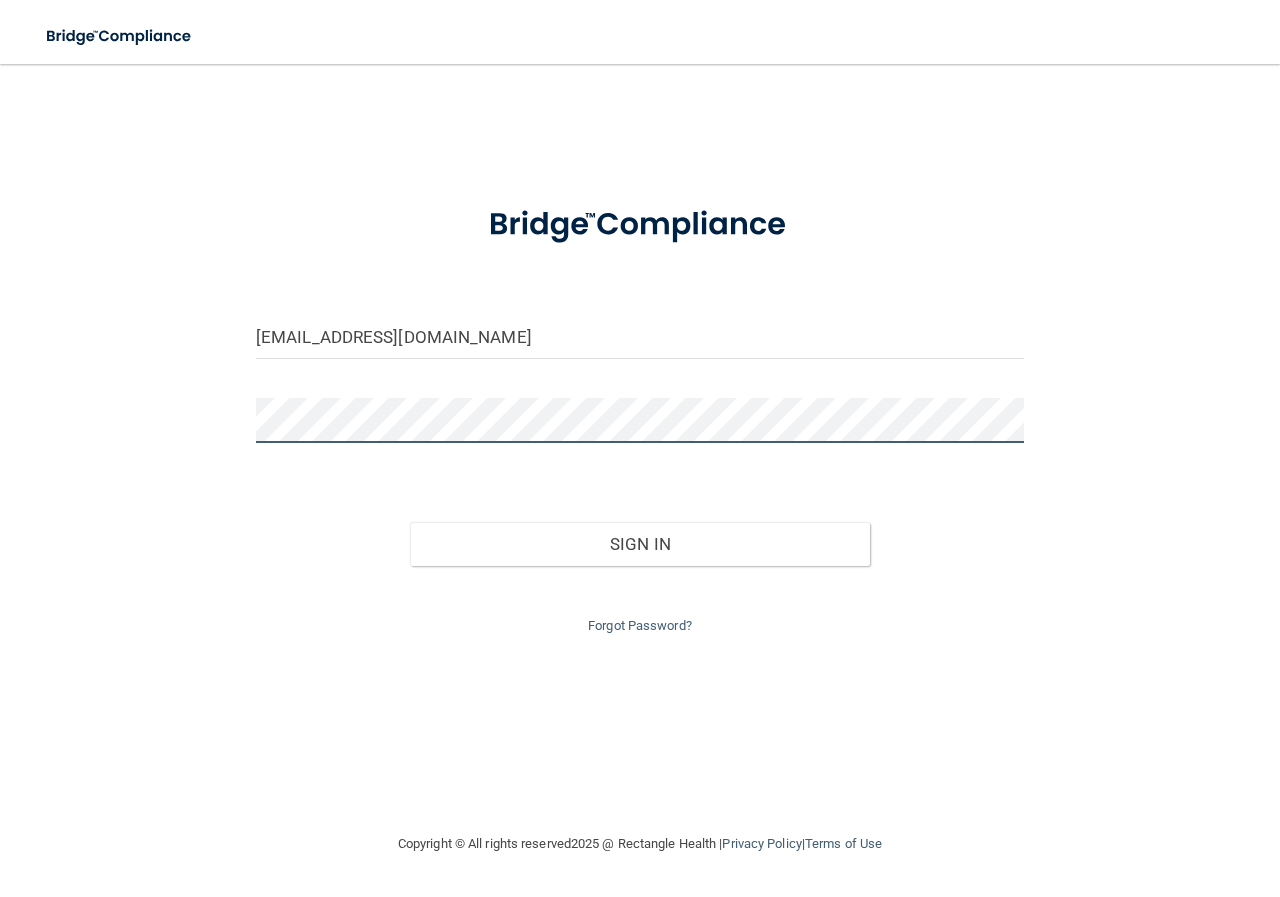 click on "Sign In" at bounding box center (640, 544) 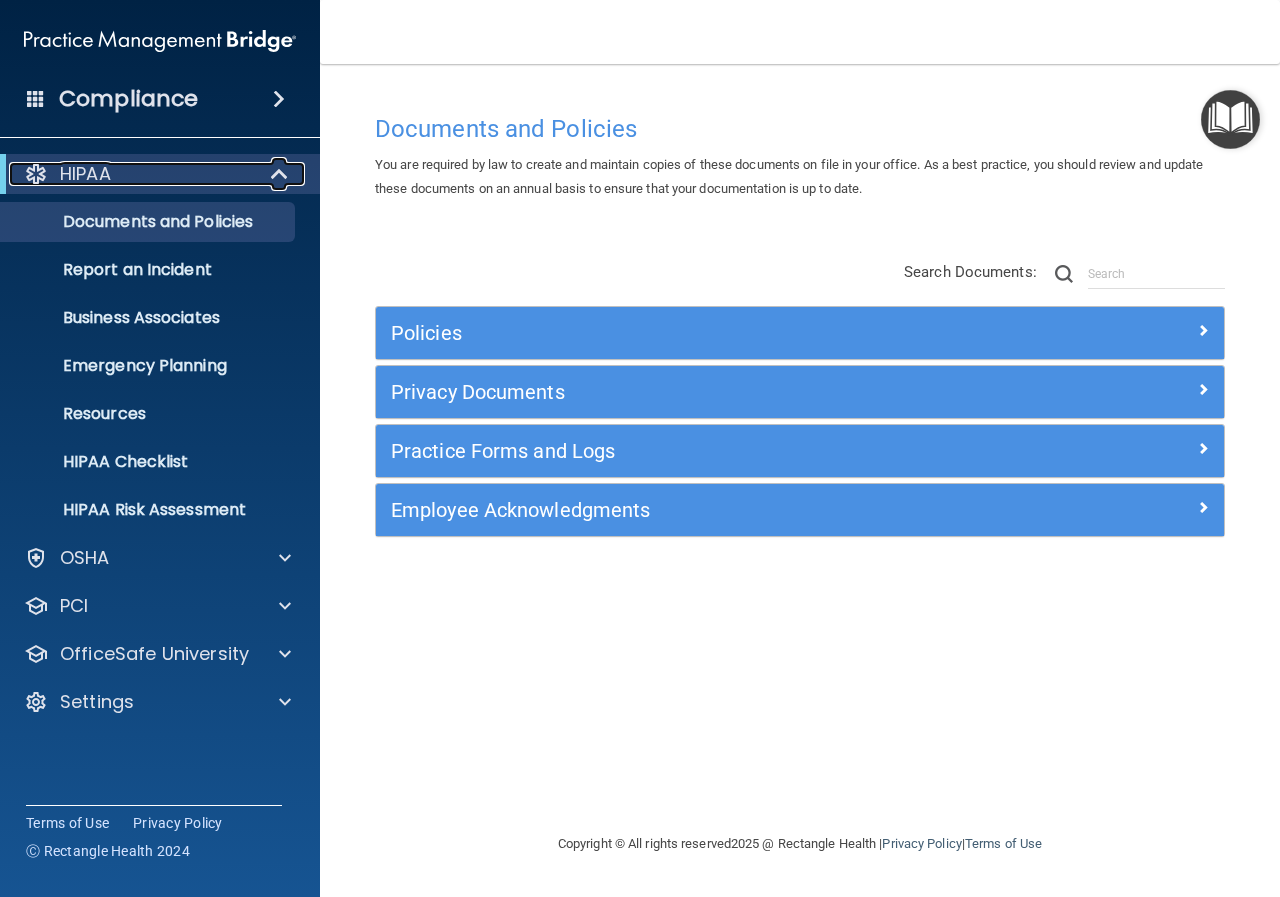 click at bounding box center [281, 174] 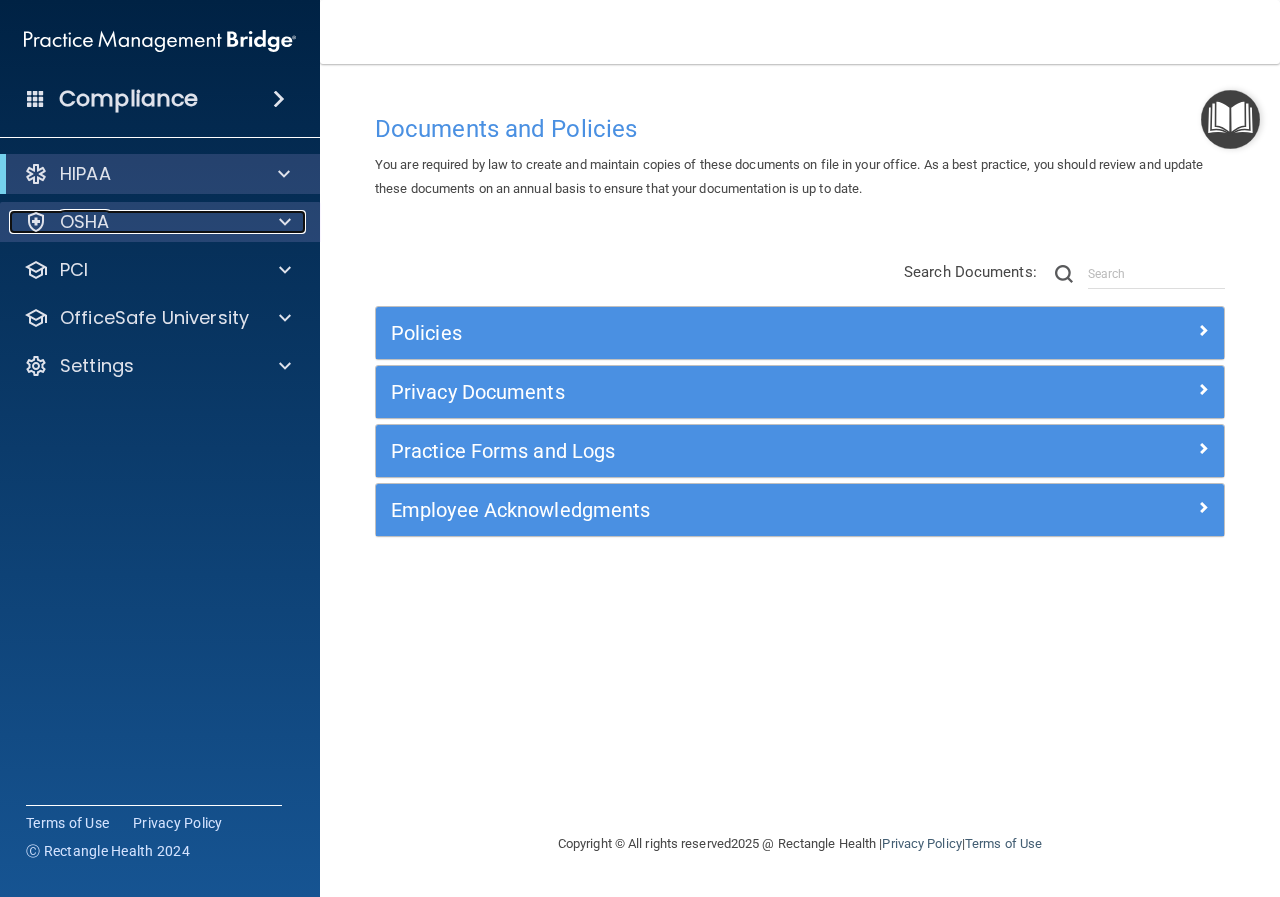 click at bounding box center (285, 222) 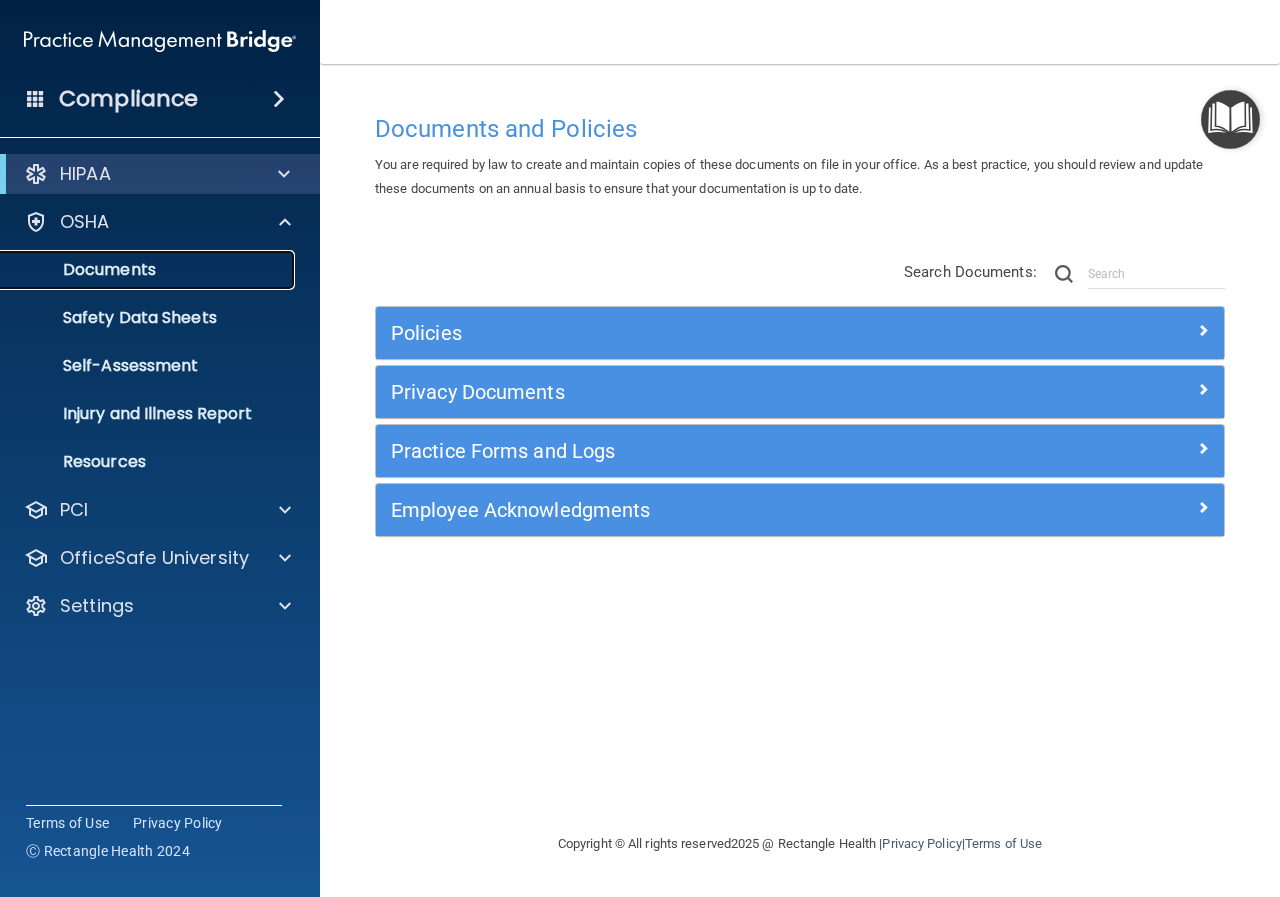 click on "Documents" at bounding box center [137, 270] 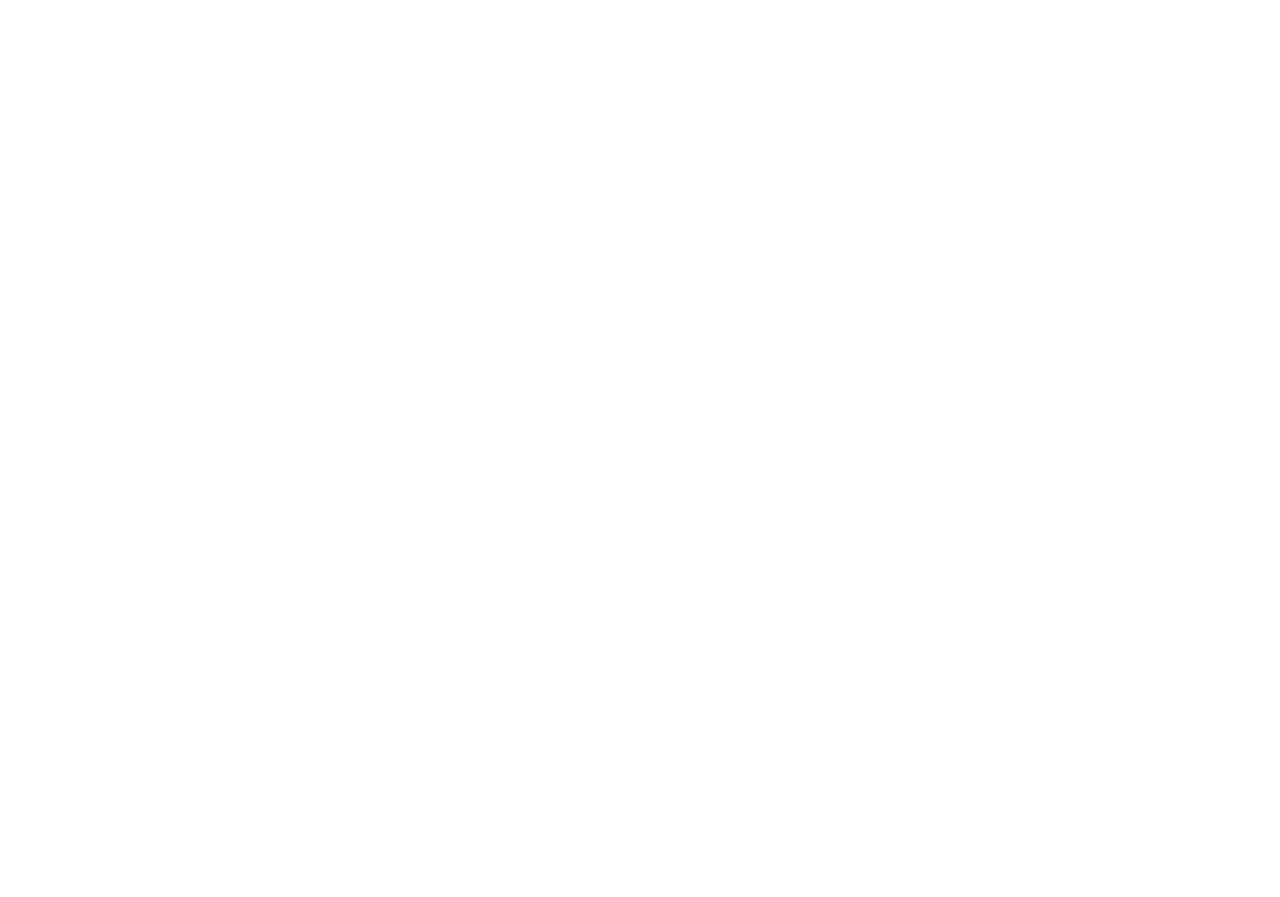 scroll, scrollTop: 0, scrollLeft: 0, axis: both 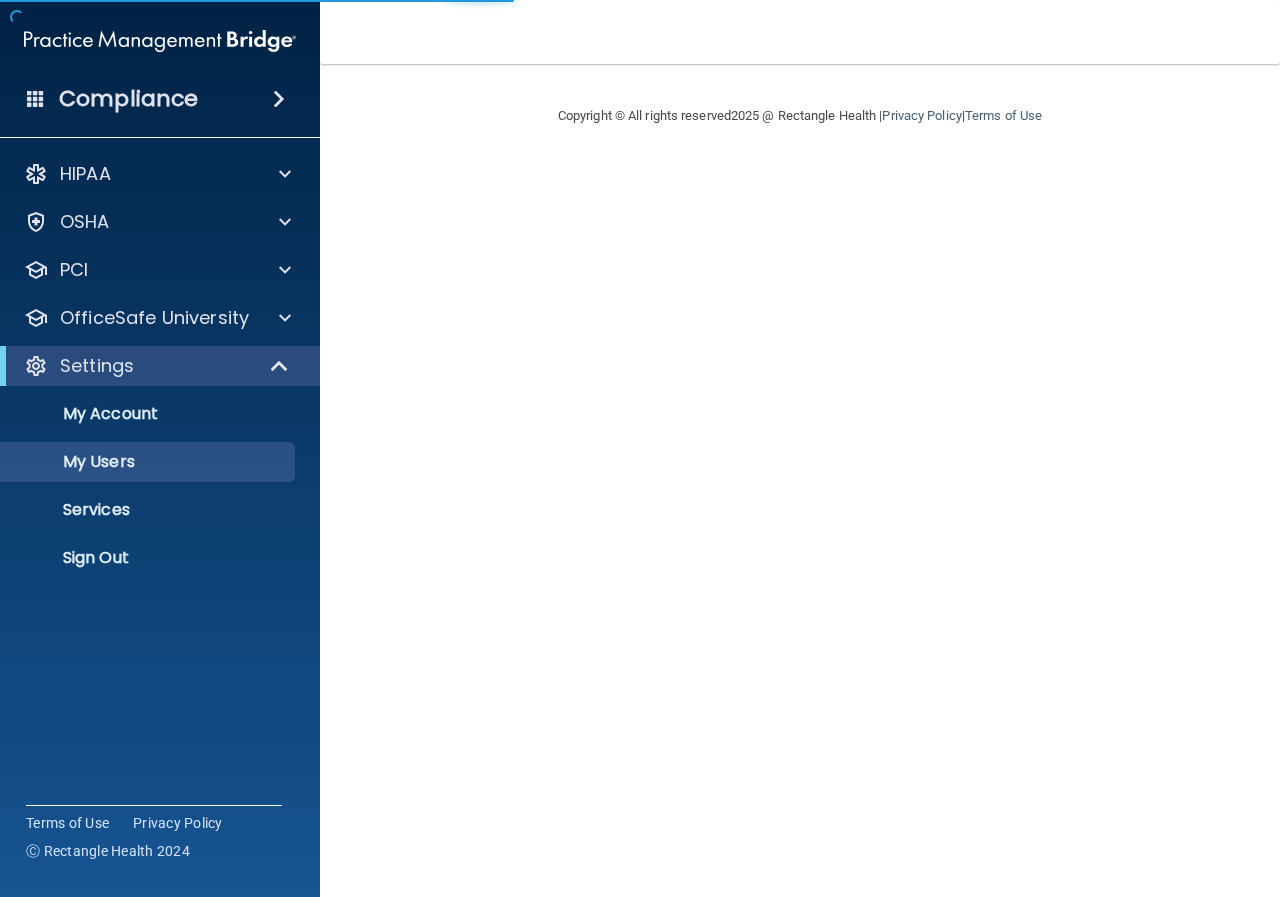 select on "20" 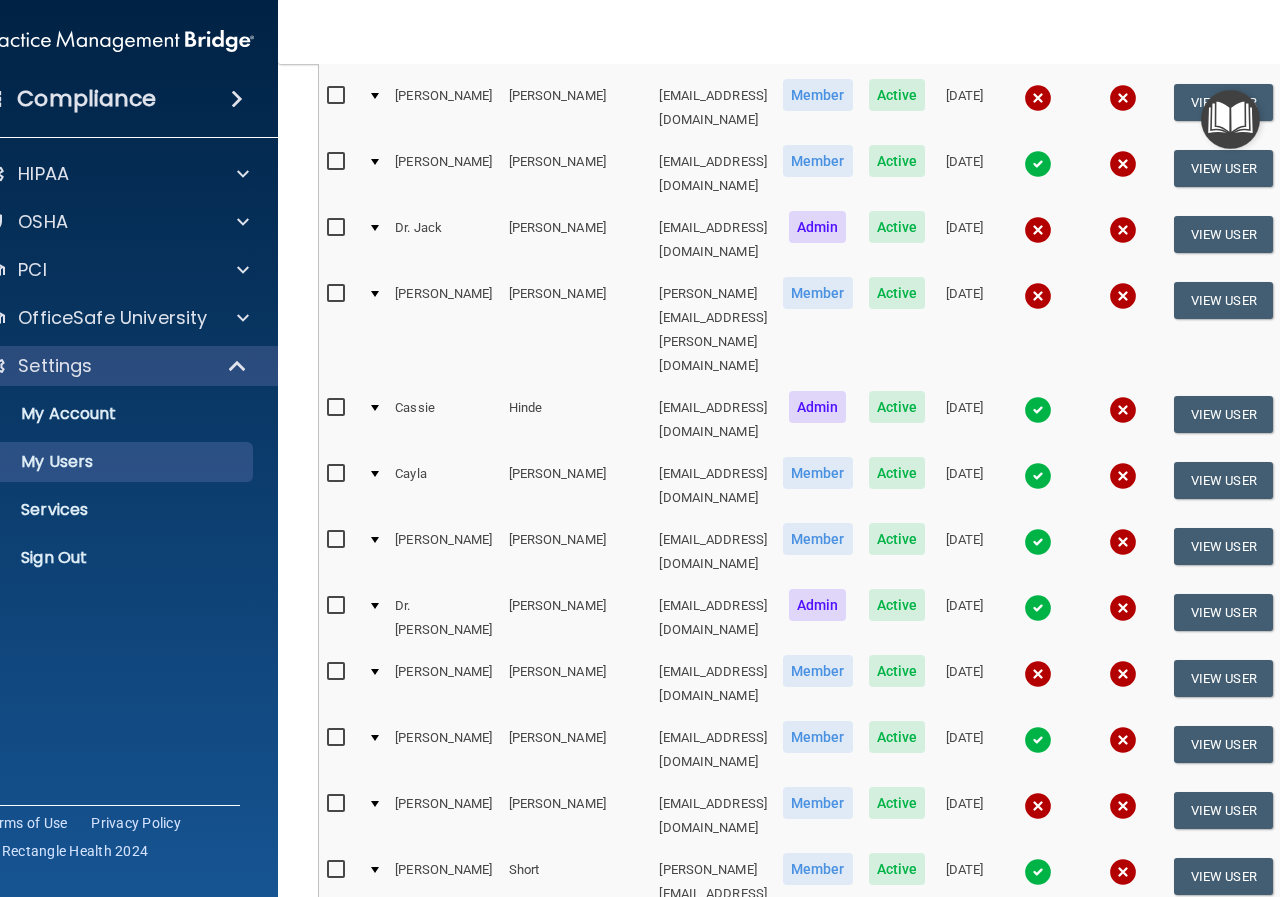 scroll, scrollTop: 339, scrollLeft: 0, axis: vertical 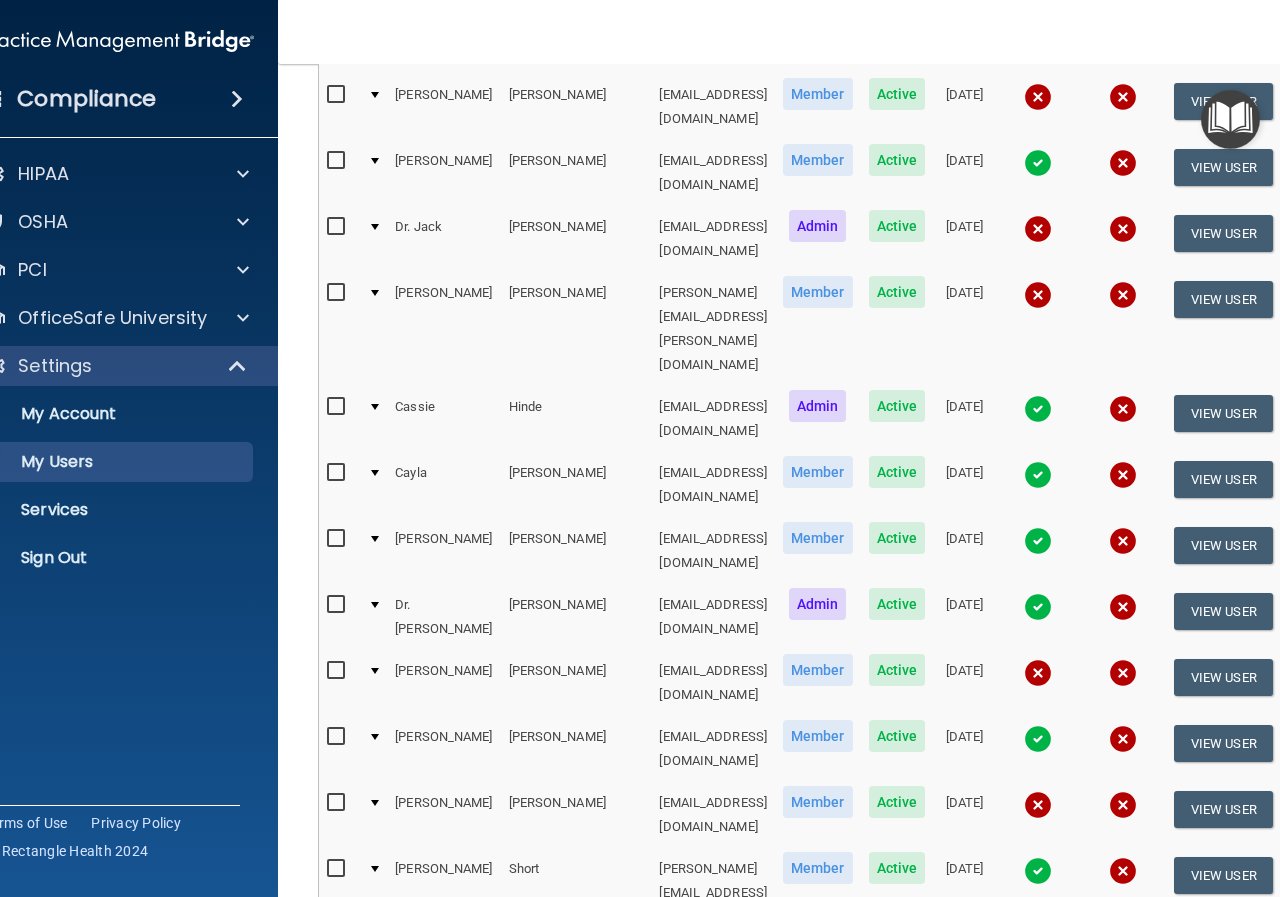 click at bounding box center [338, 737] 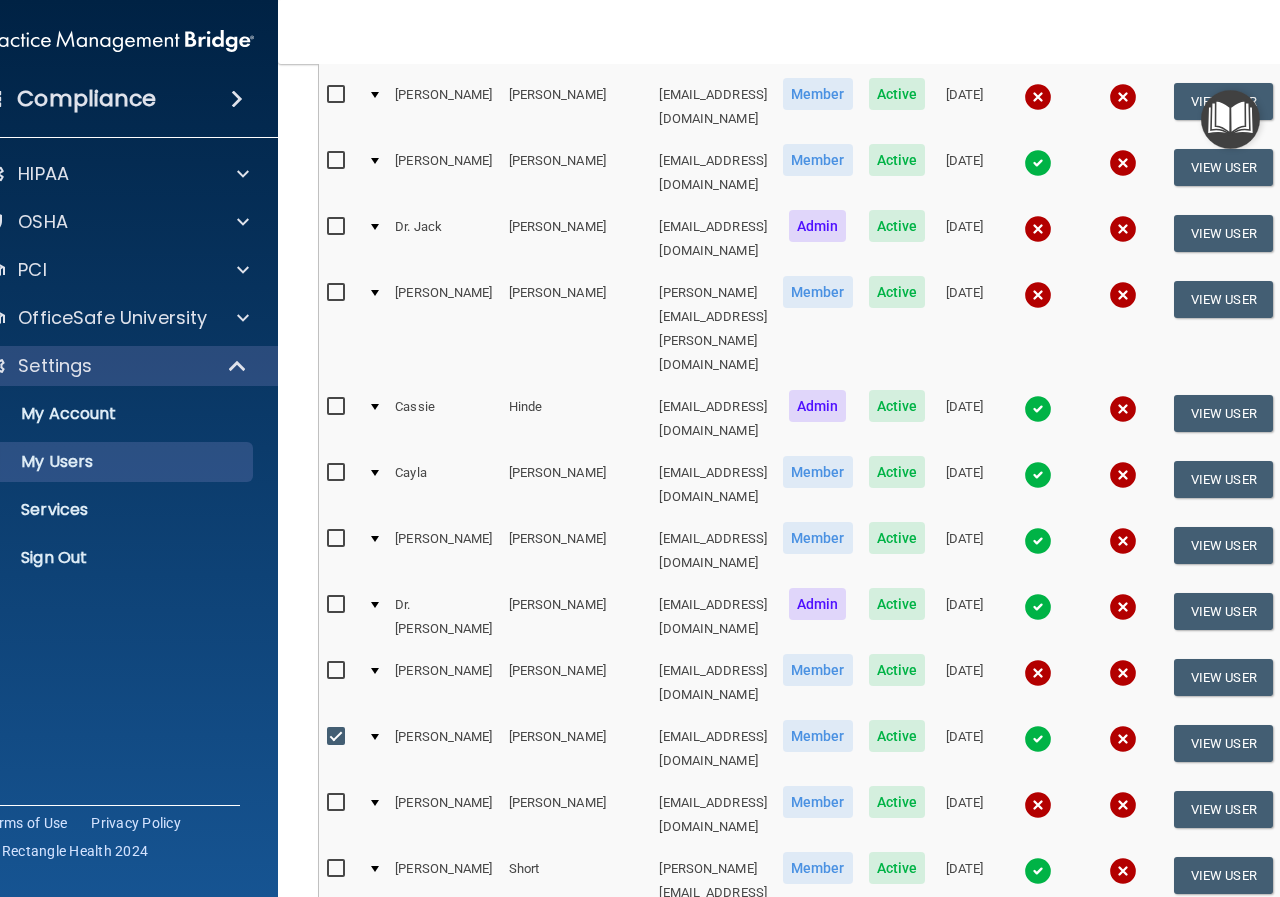 scroll, scrollTop: 341, scrollLeft: 0, axis: vertical 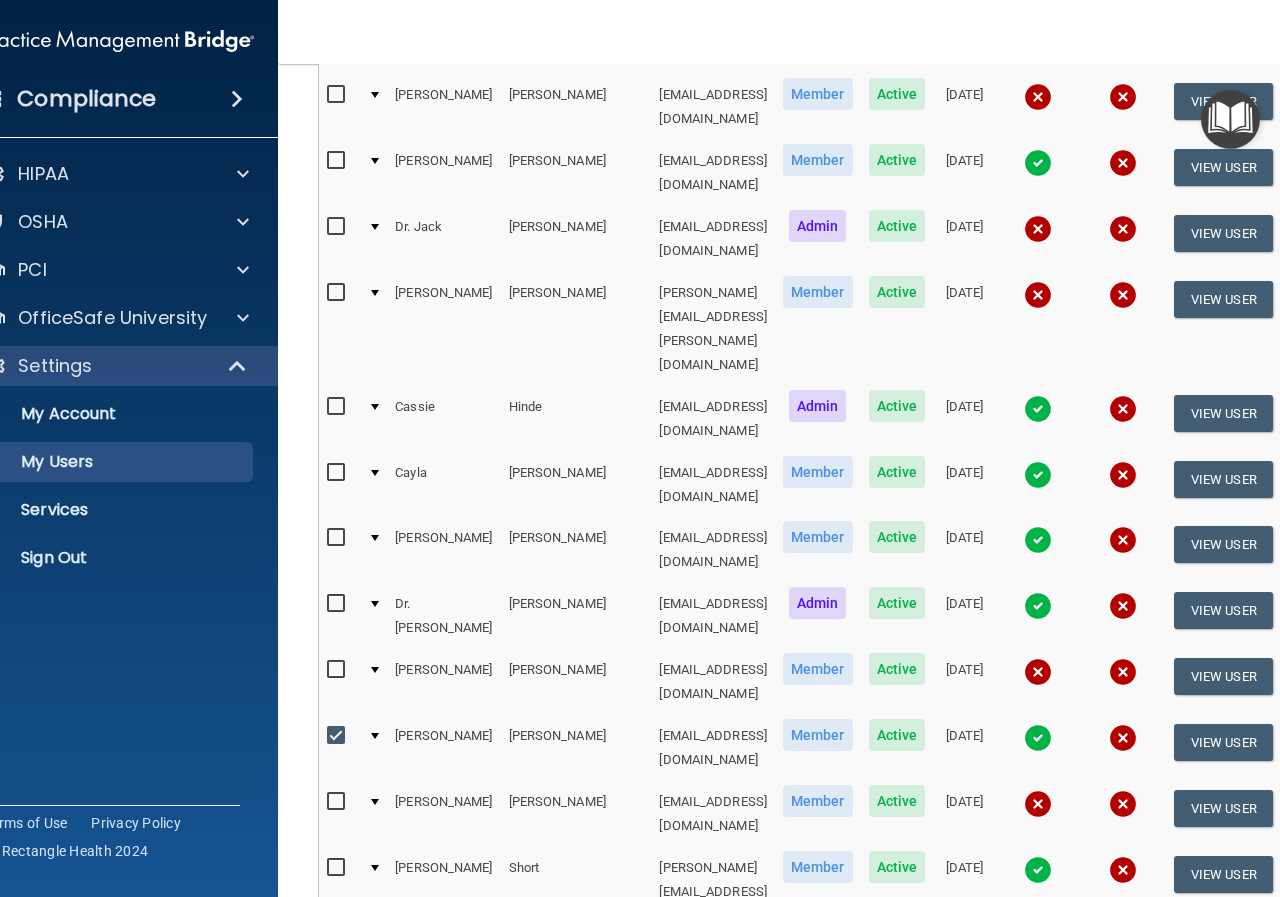 click at bounding box center (375, 736) 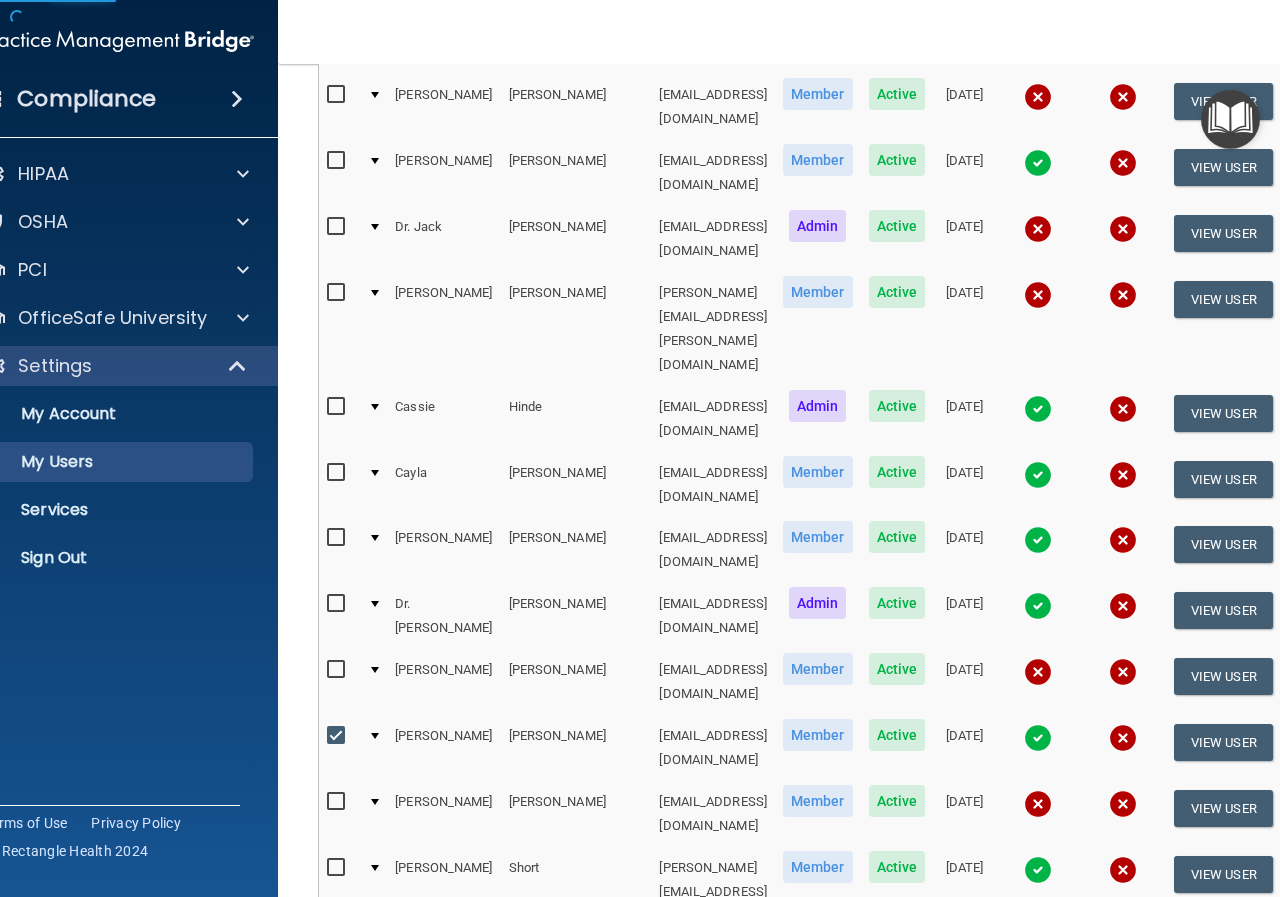 click at bounding box center [373, 748] 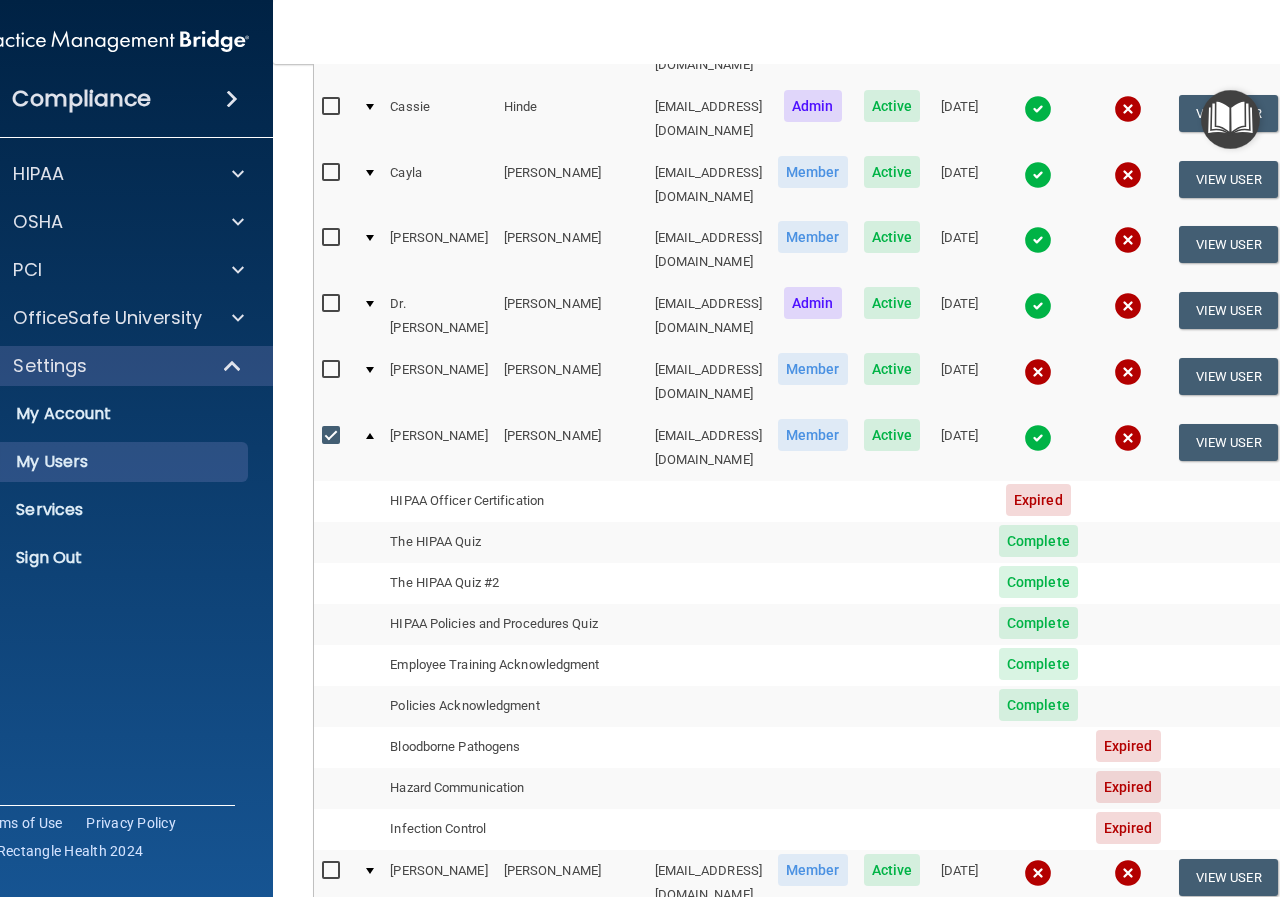 scroll, scrollTop: 741, scrollLeft: 0, axis: vertical 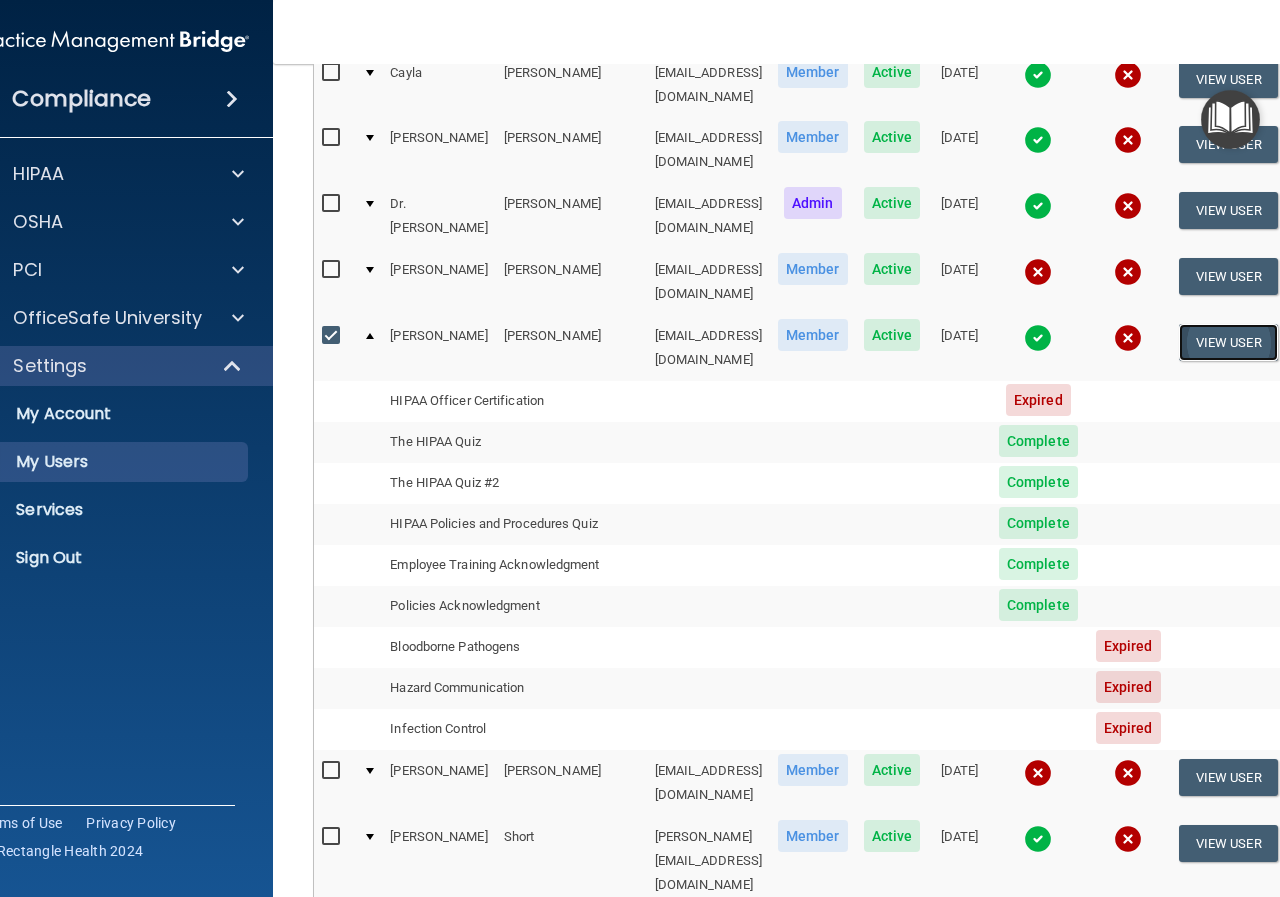 click on "View User" at bounding box center [1228, 342] 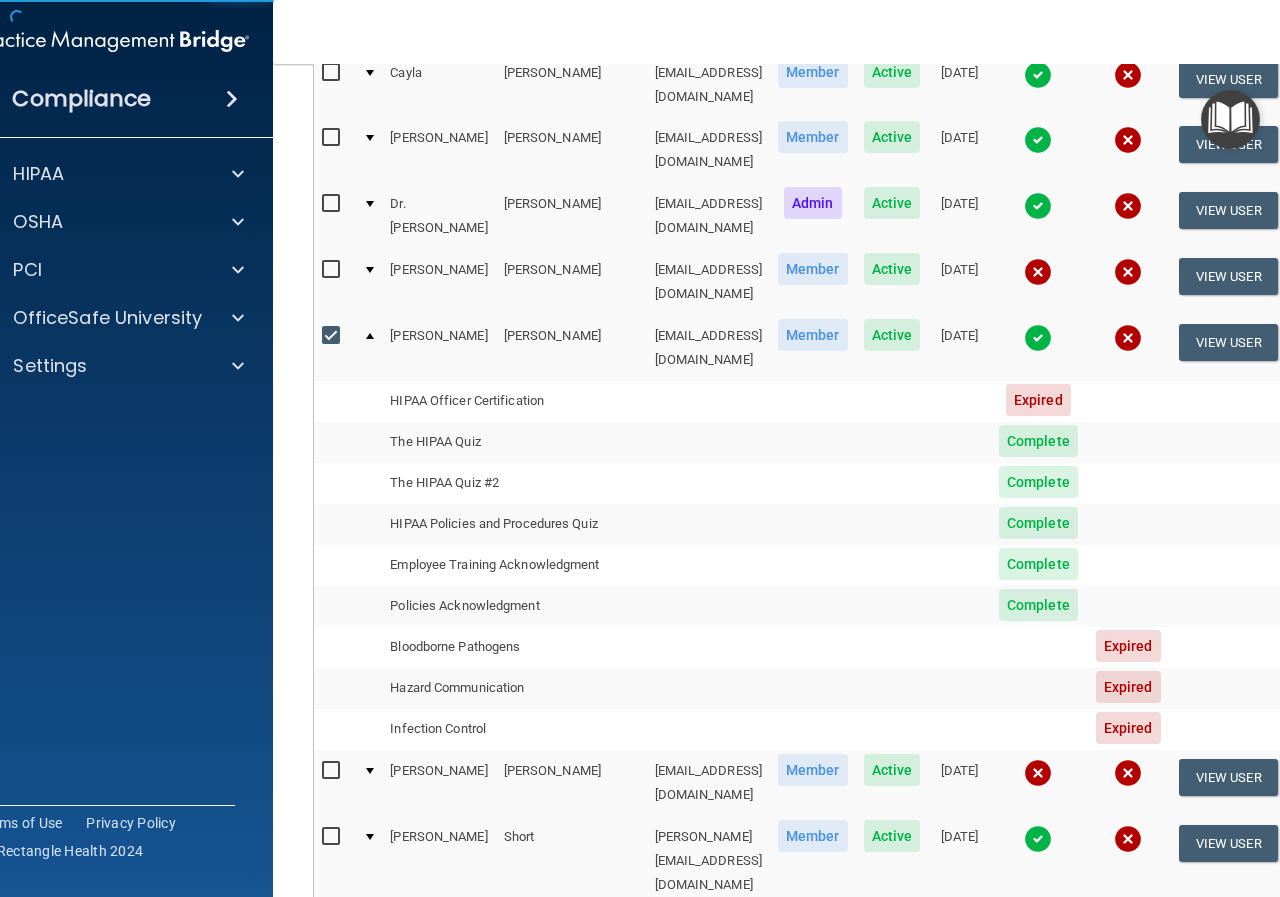 scroll, scrollTop: 0, scrollLeft: 0, axis: both 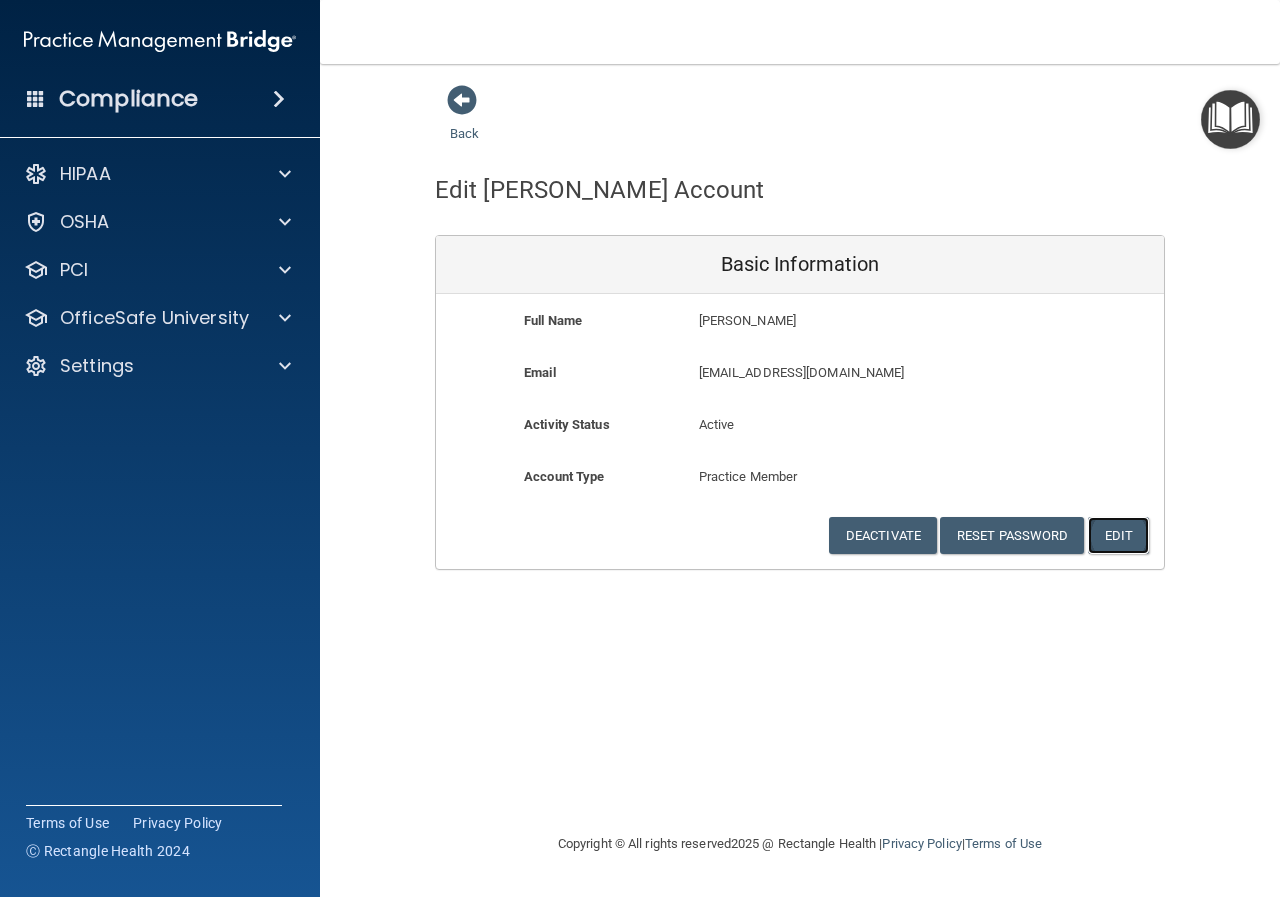 click on "Edit" at bounding box center (1118, 535) 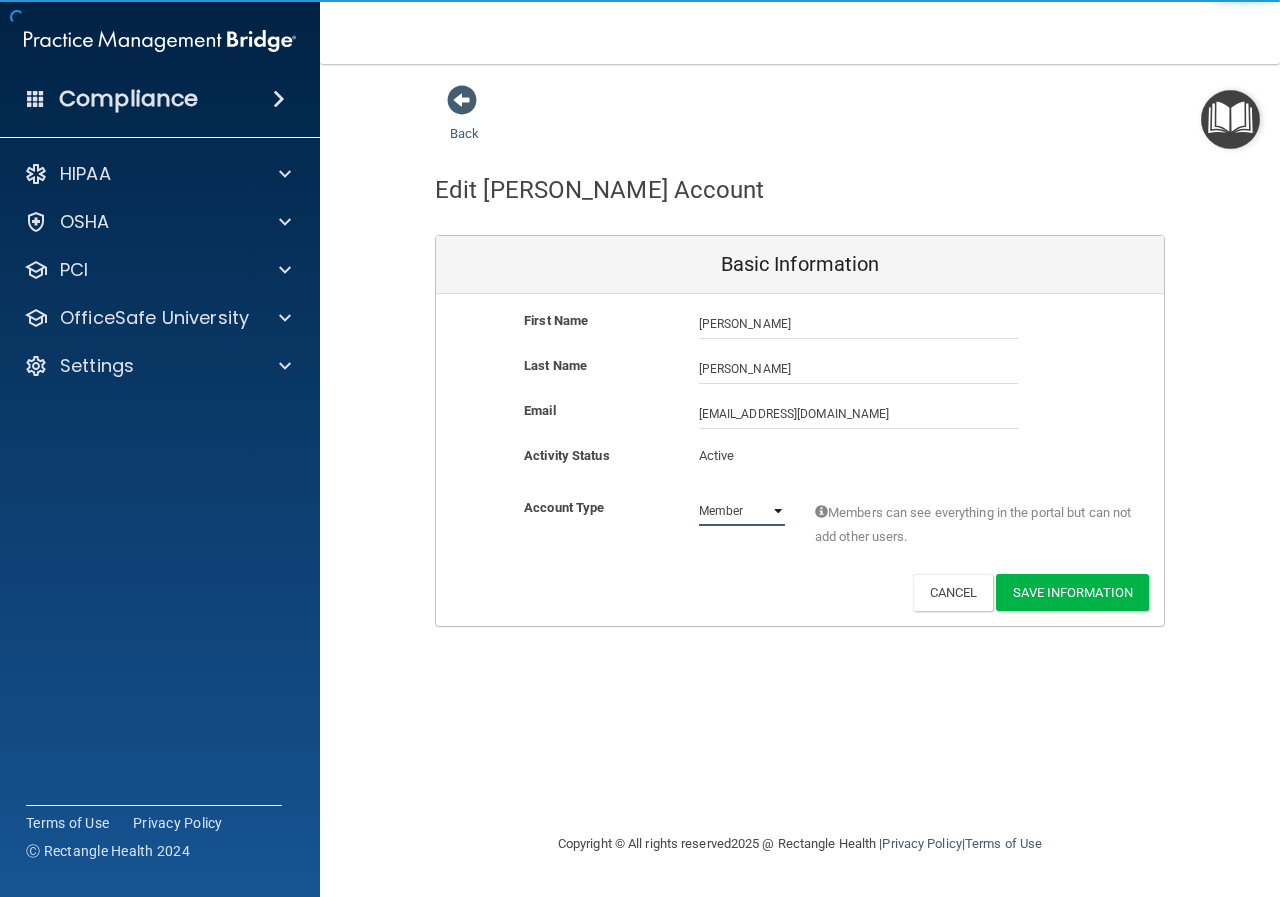 click on "Admin  Member" at bounding box center (742, 511) 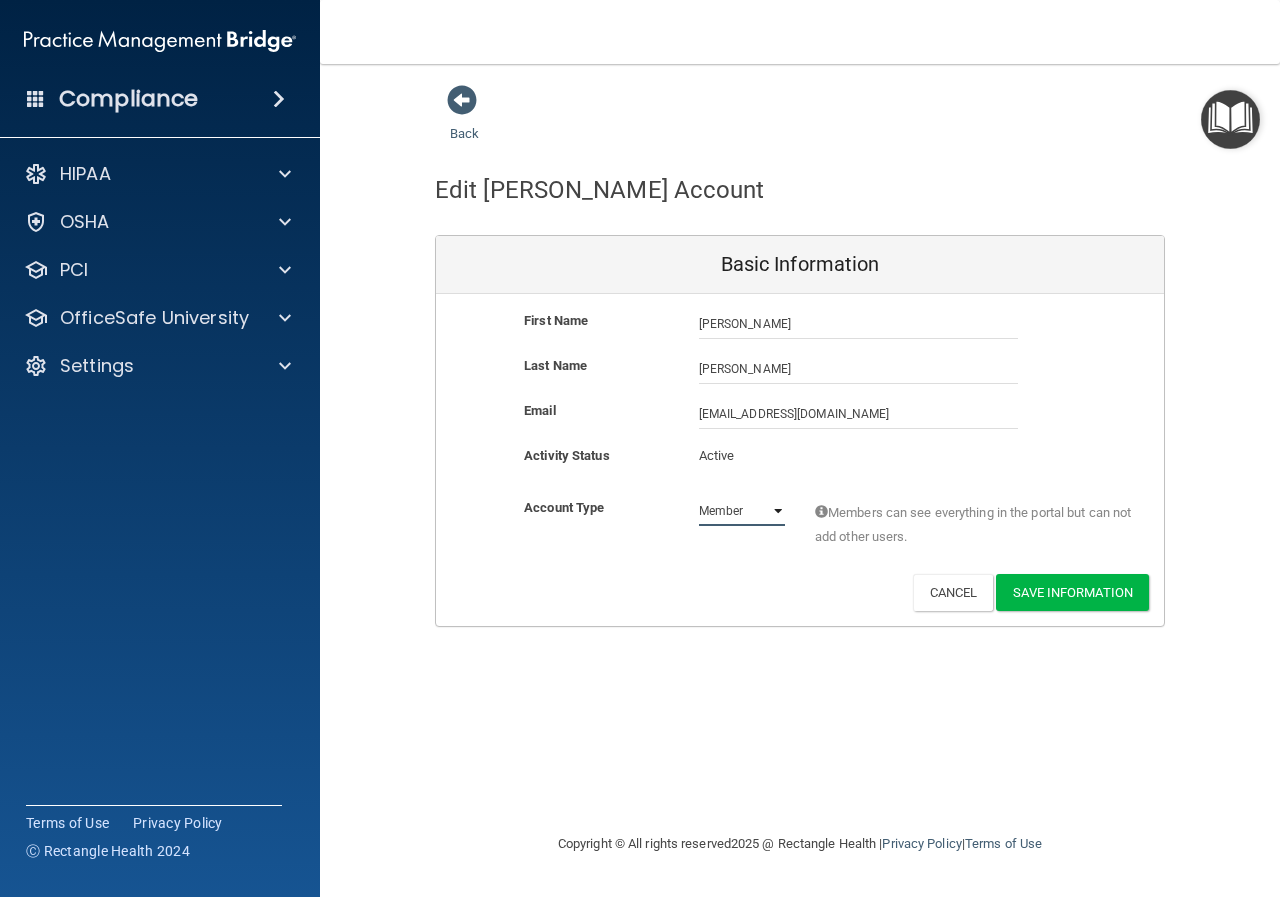 select on "practice_admin" 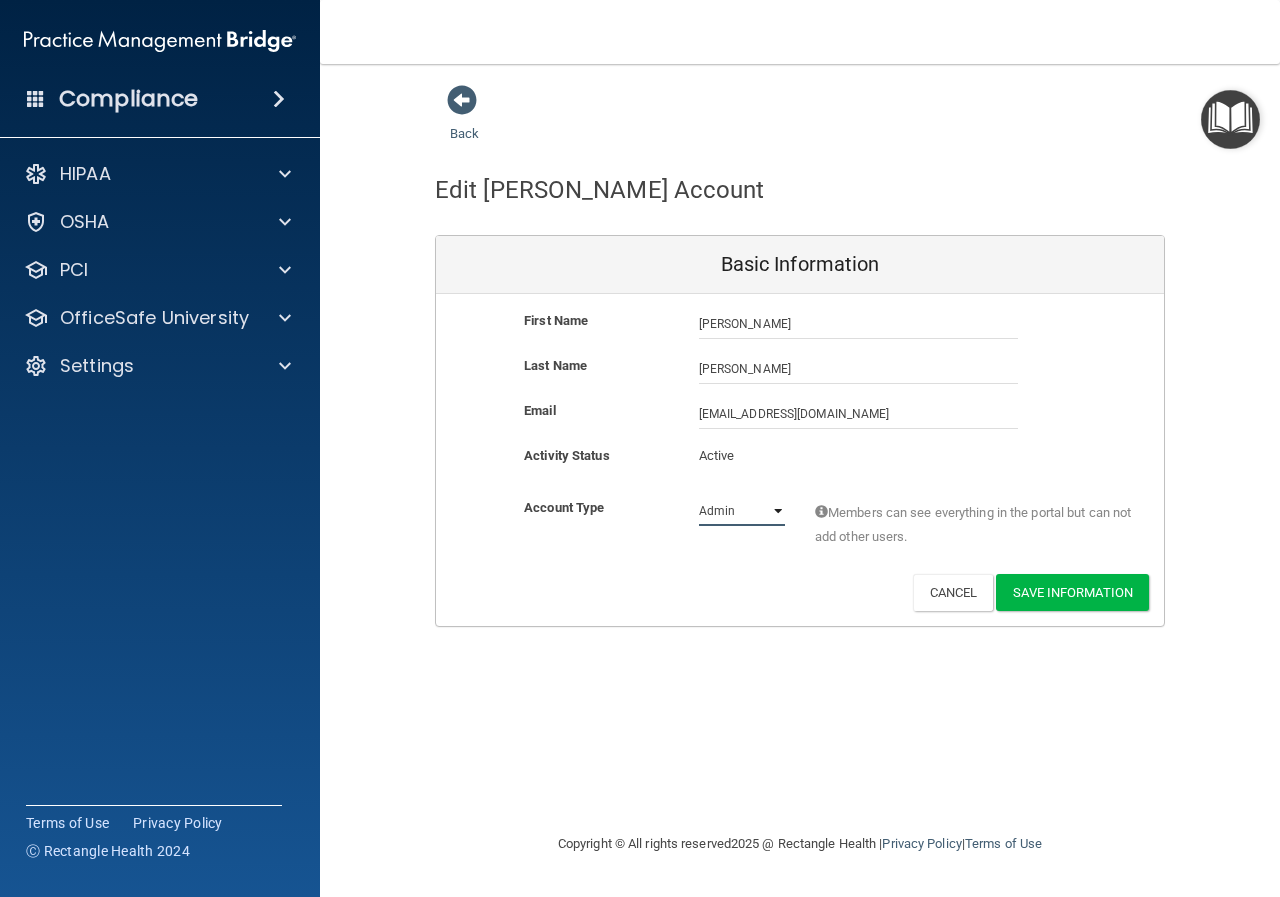 click on "Admin  Member" at bounding box center (742, 511) 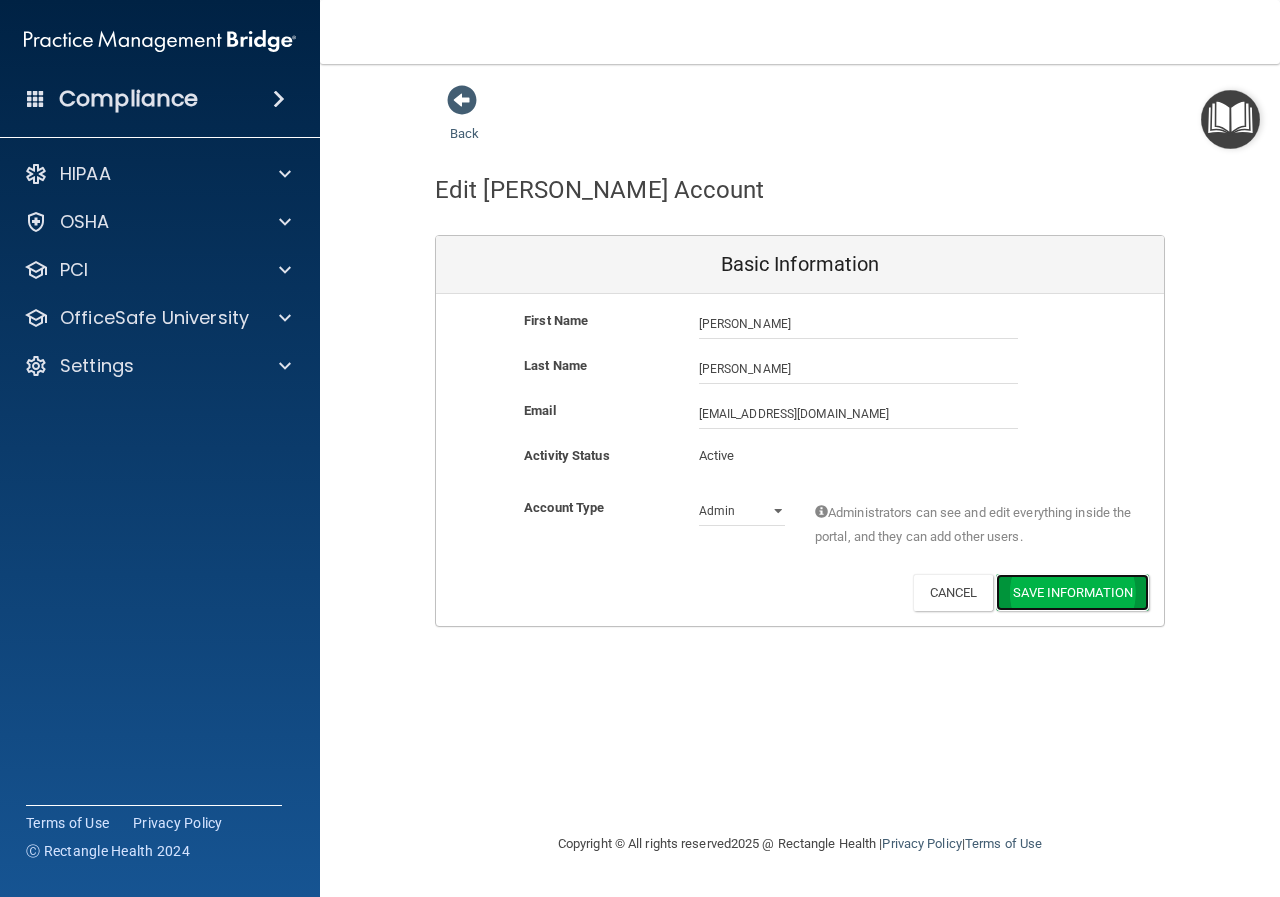 click on "Save Information" at bounding box center (1072, 592) 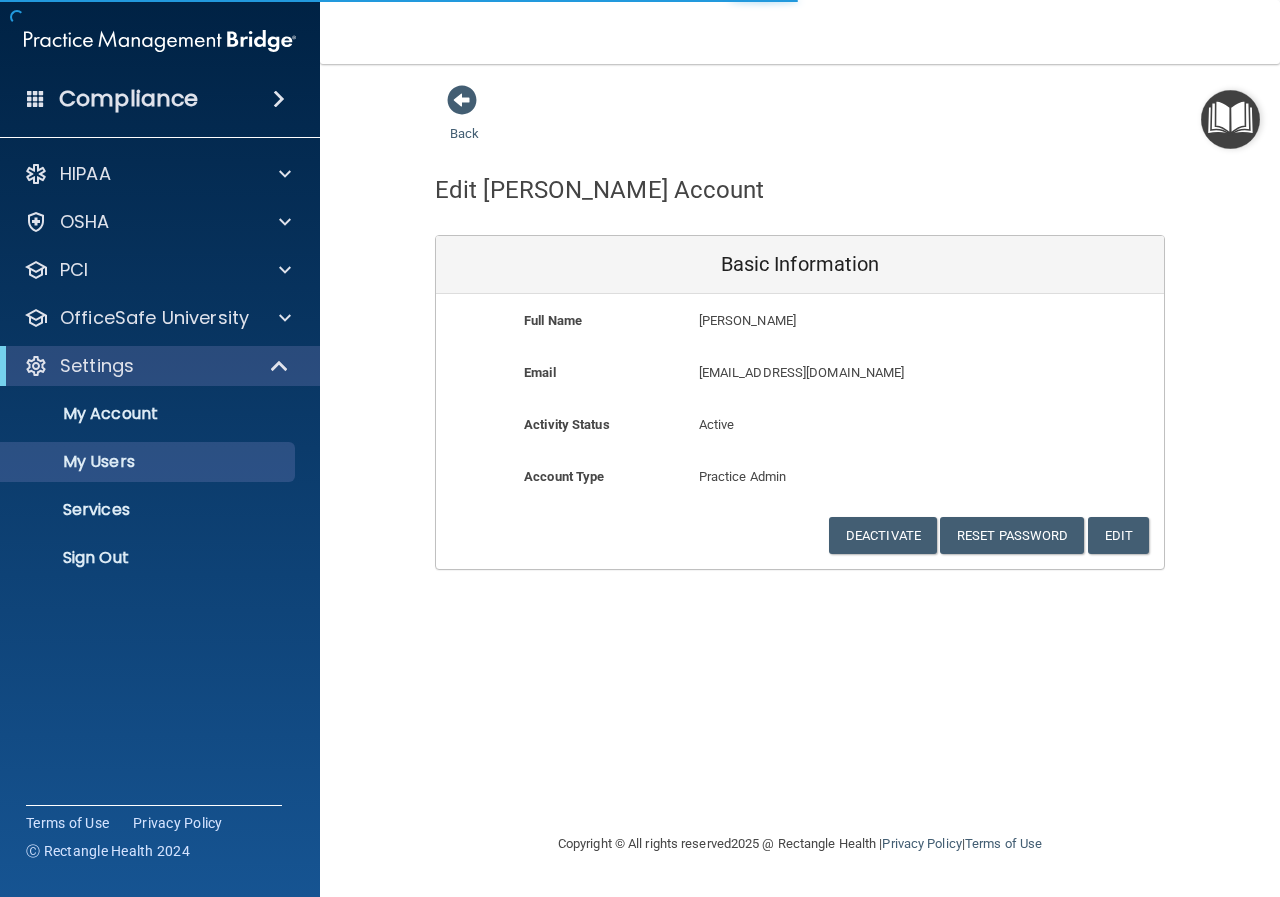 select on "20" 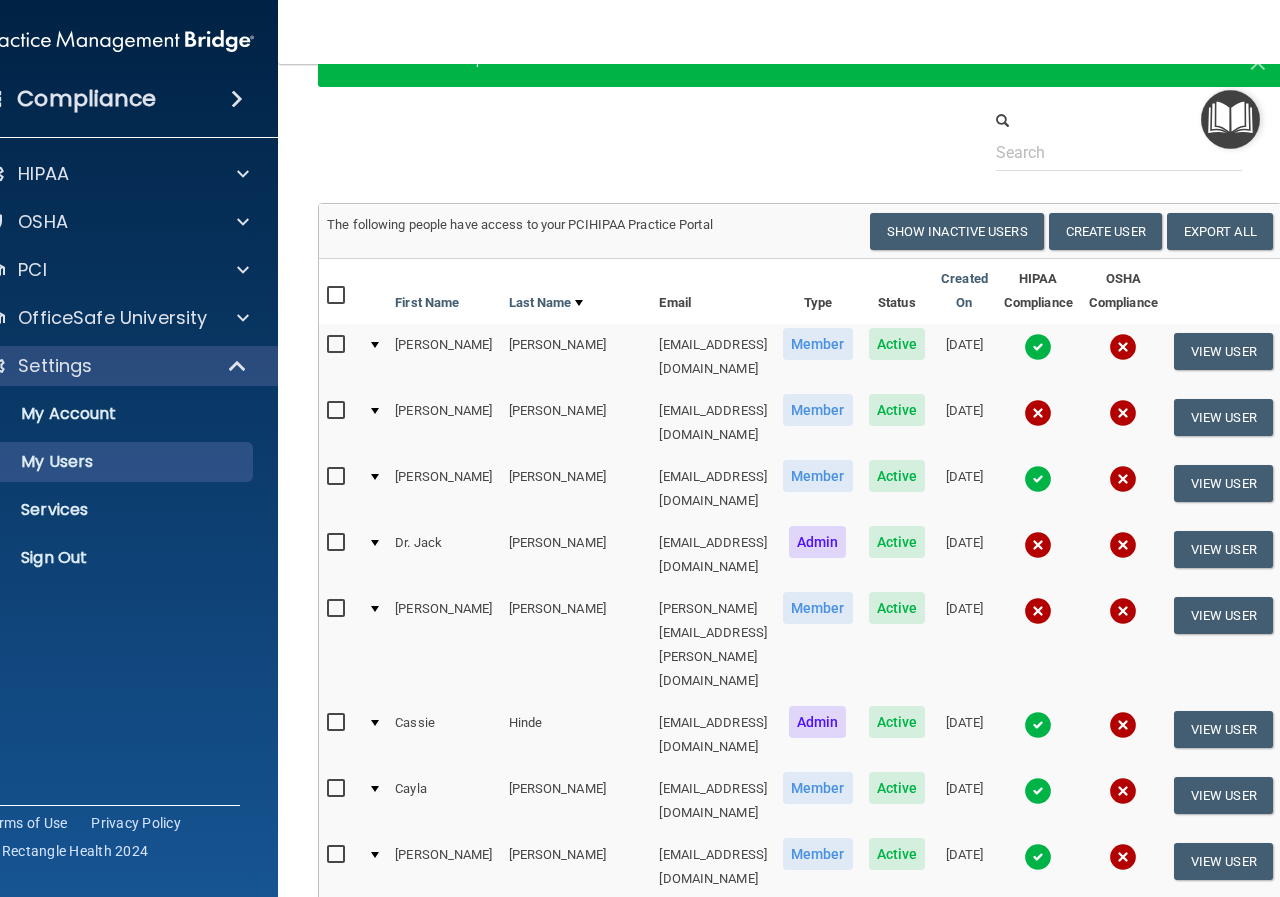 scroll, scrollTop: 200, scrollLeft: 0, axis: vertical 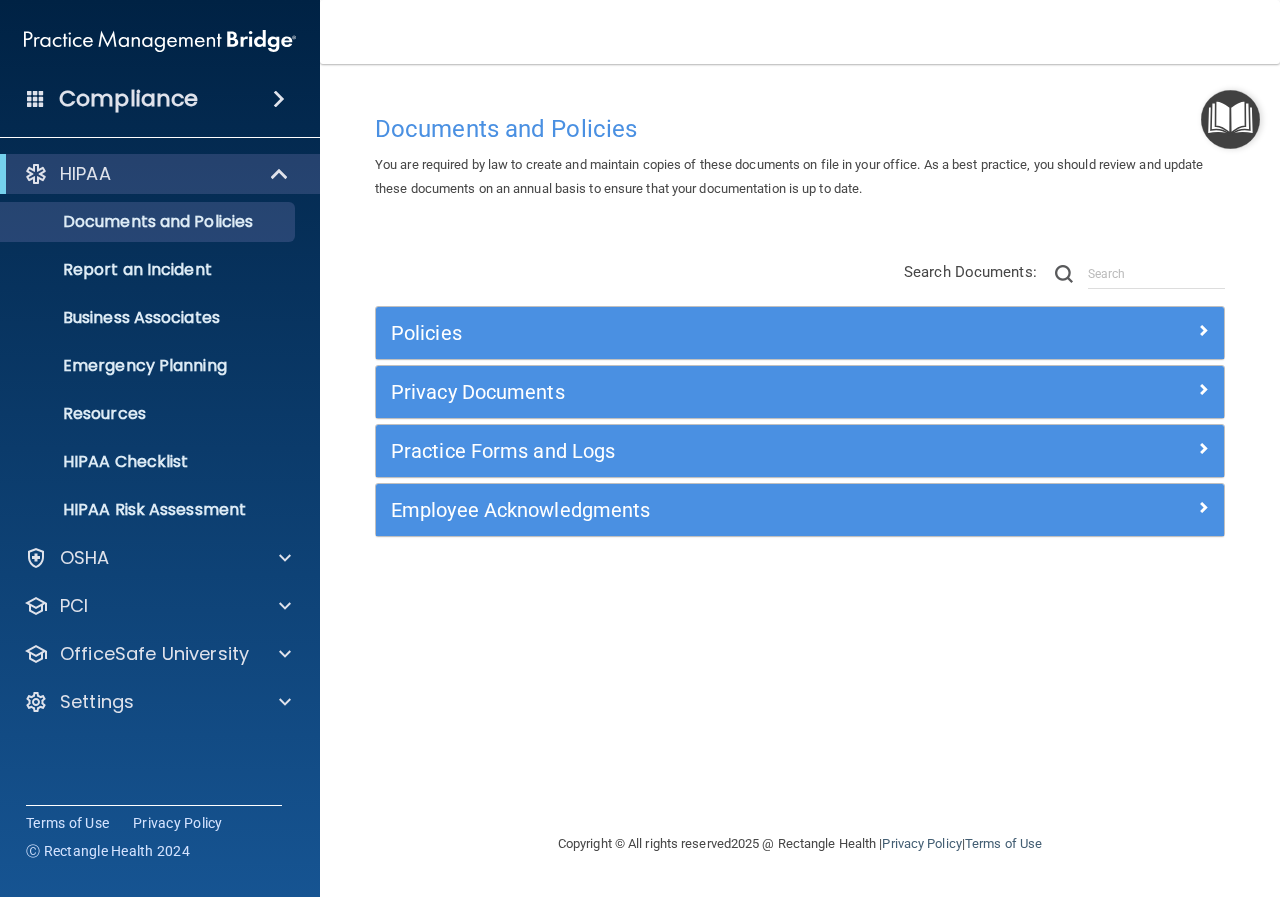 click at bounding box center [36, 98] 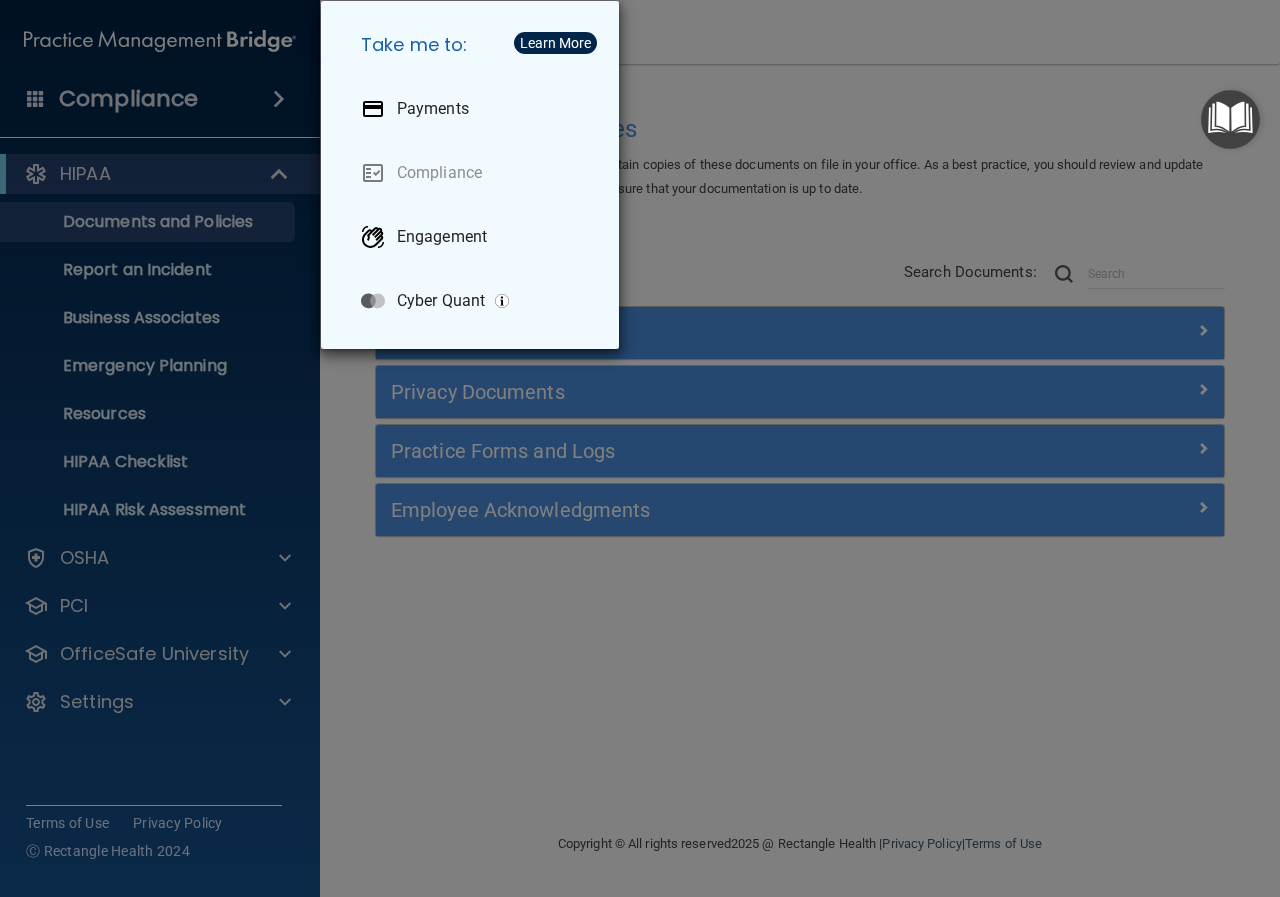 click on "Take me to:             Payments                   Compliance                     Engagement                     Cyber Quant" at bounding box center (640, 448) 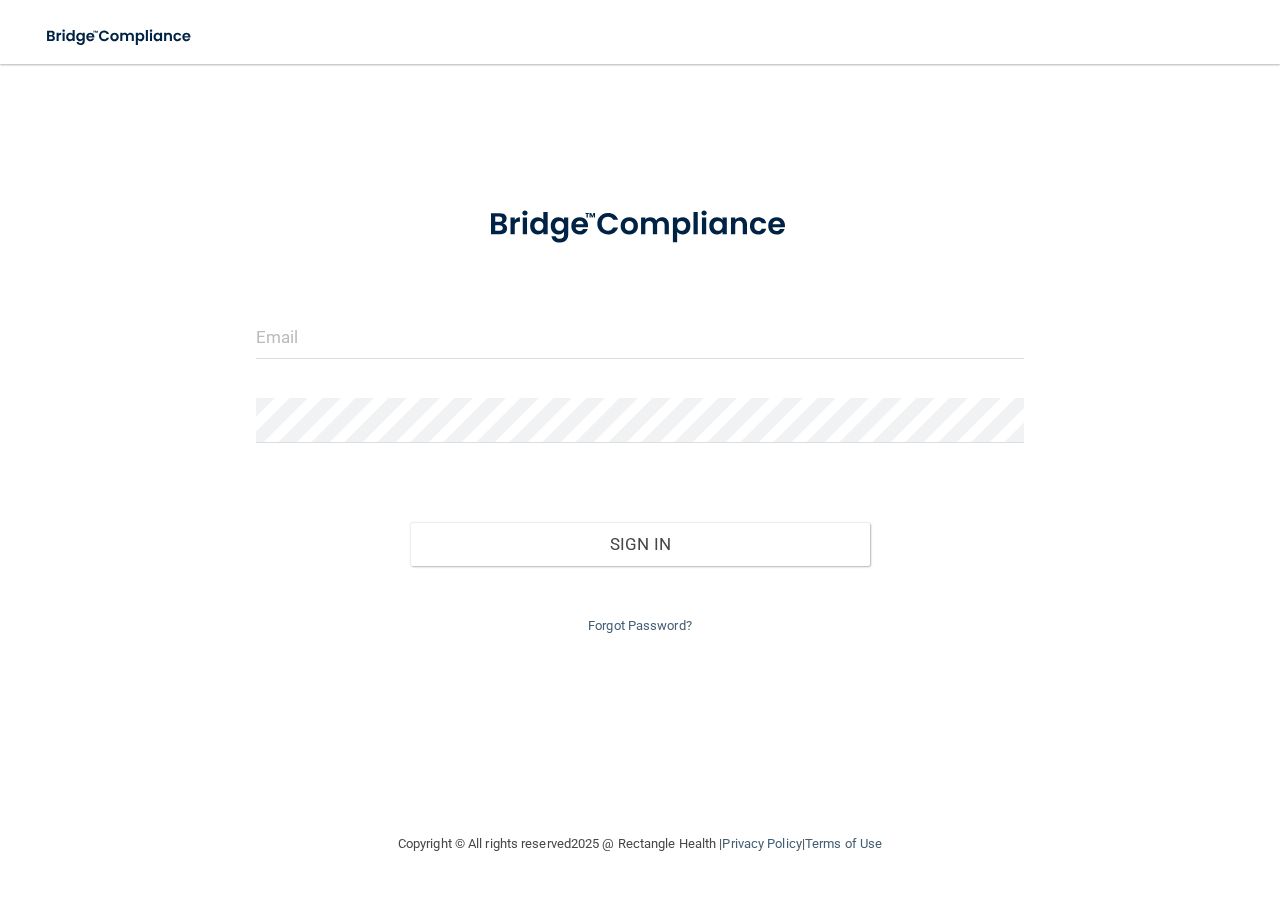 scroll, scrollTop: 0, scrollLeft: 0, axis: both 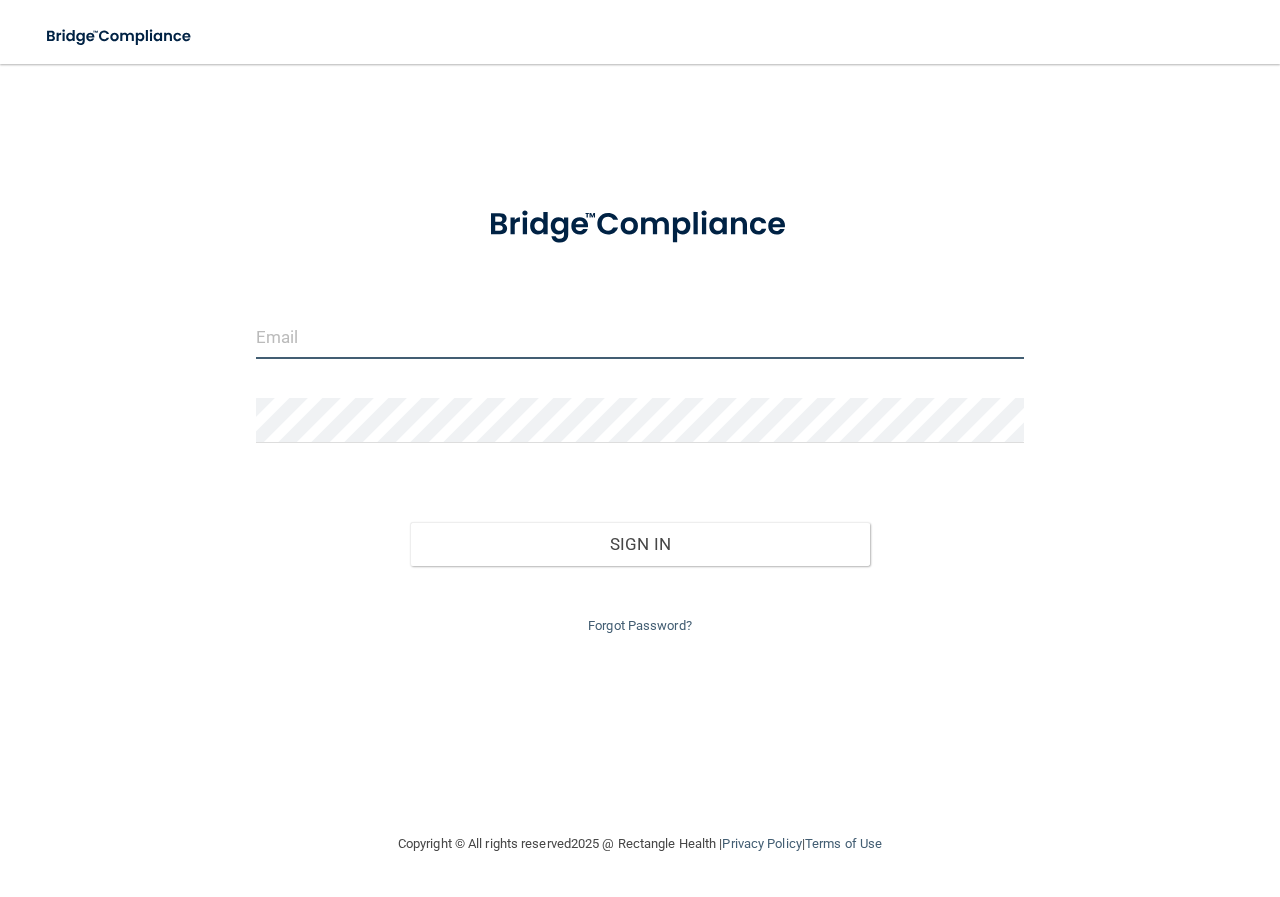 click at bounding box center (640, 336) 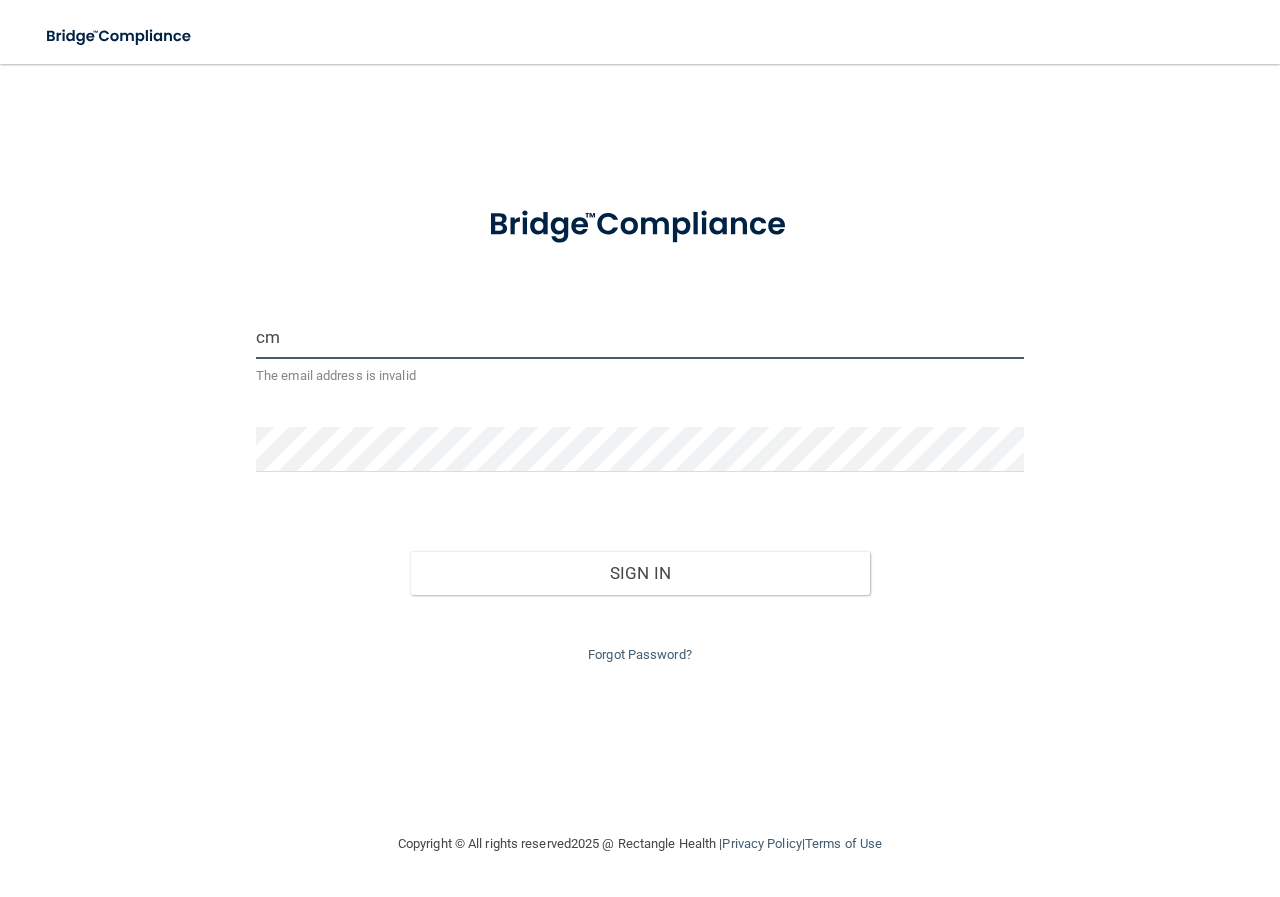 type on "[EMAIL_ADDRESS][DOMAIN_NAME]" 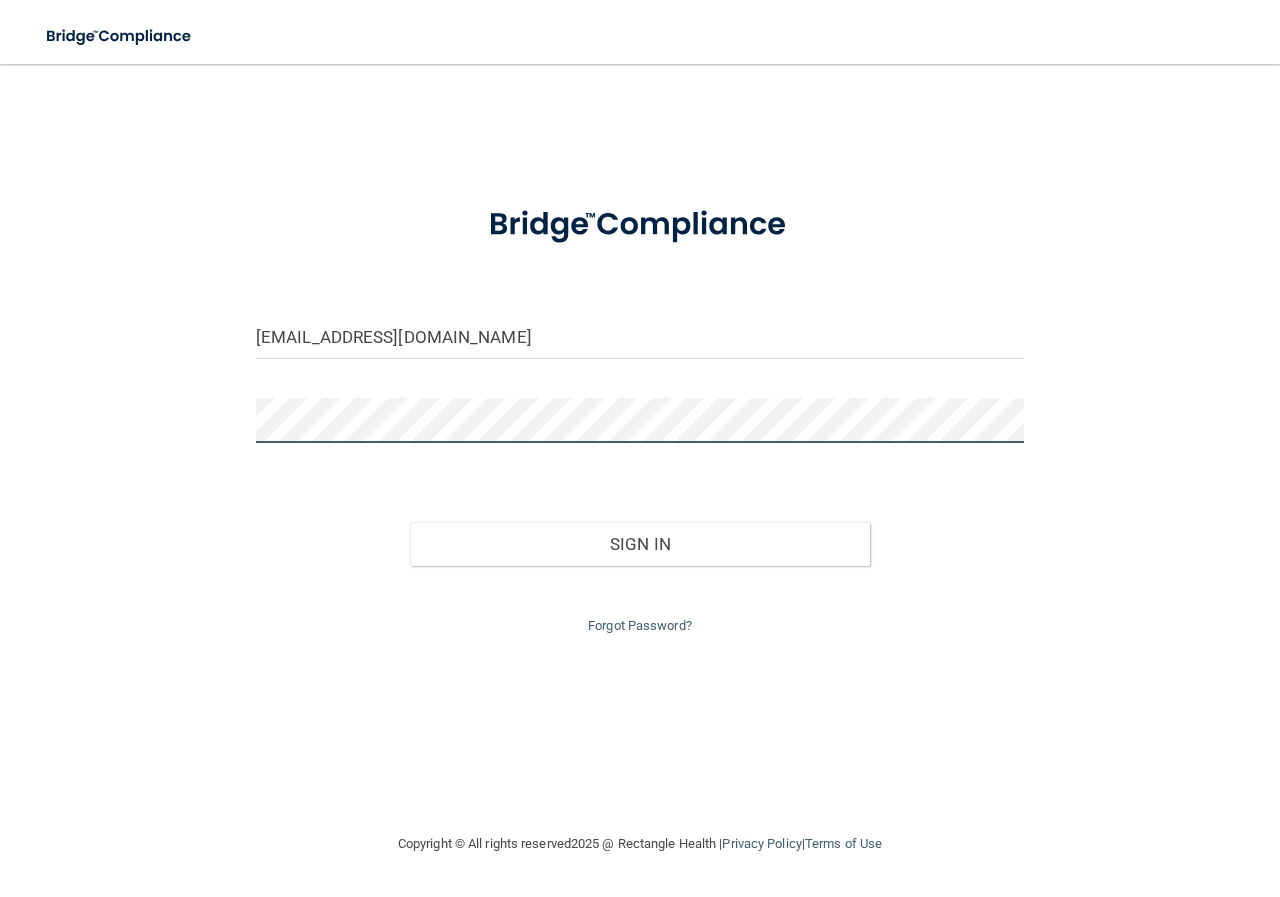 click on "Sign In" at bounding box center (640, 544) 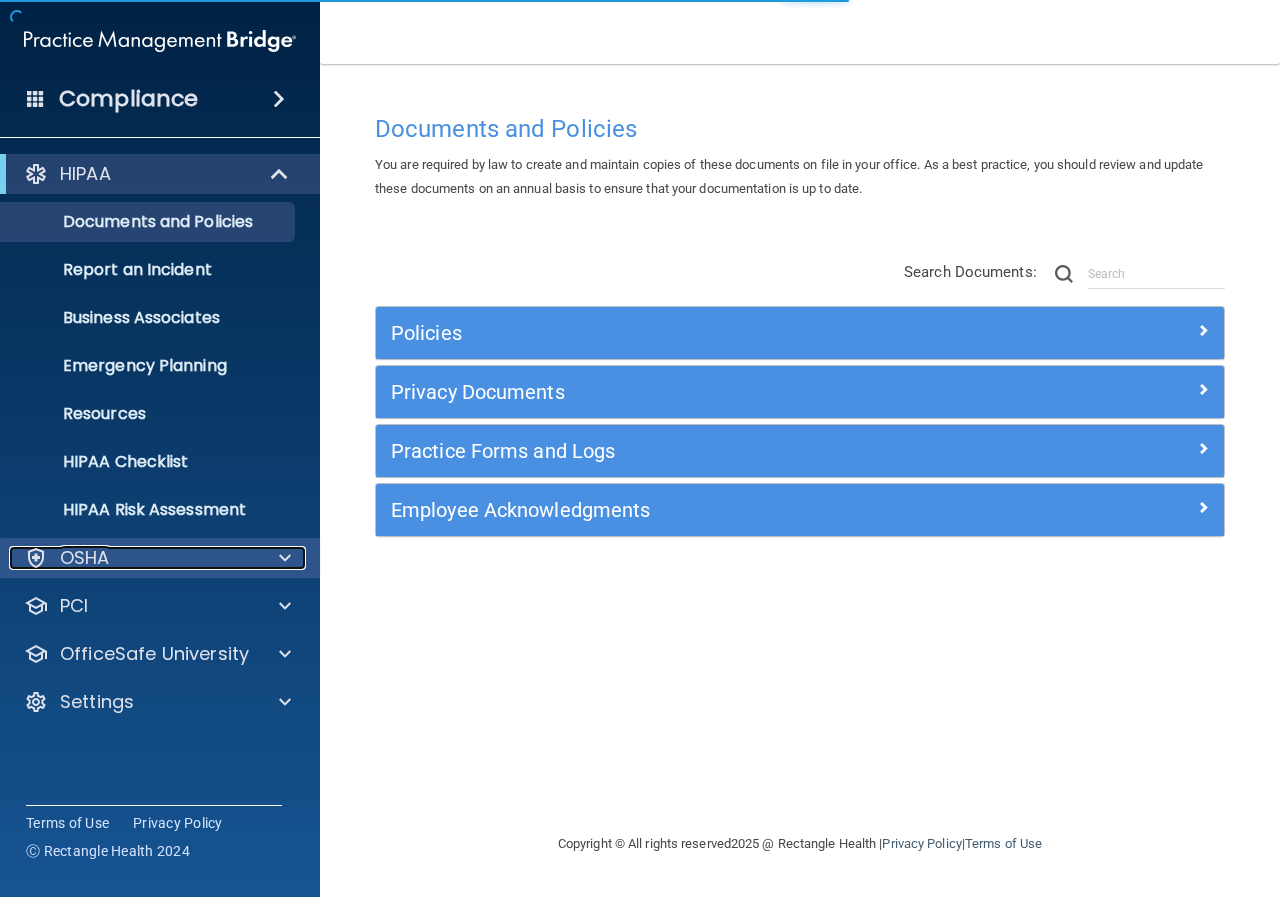 click at bounding box center (285, 558) 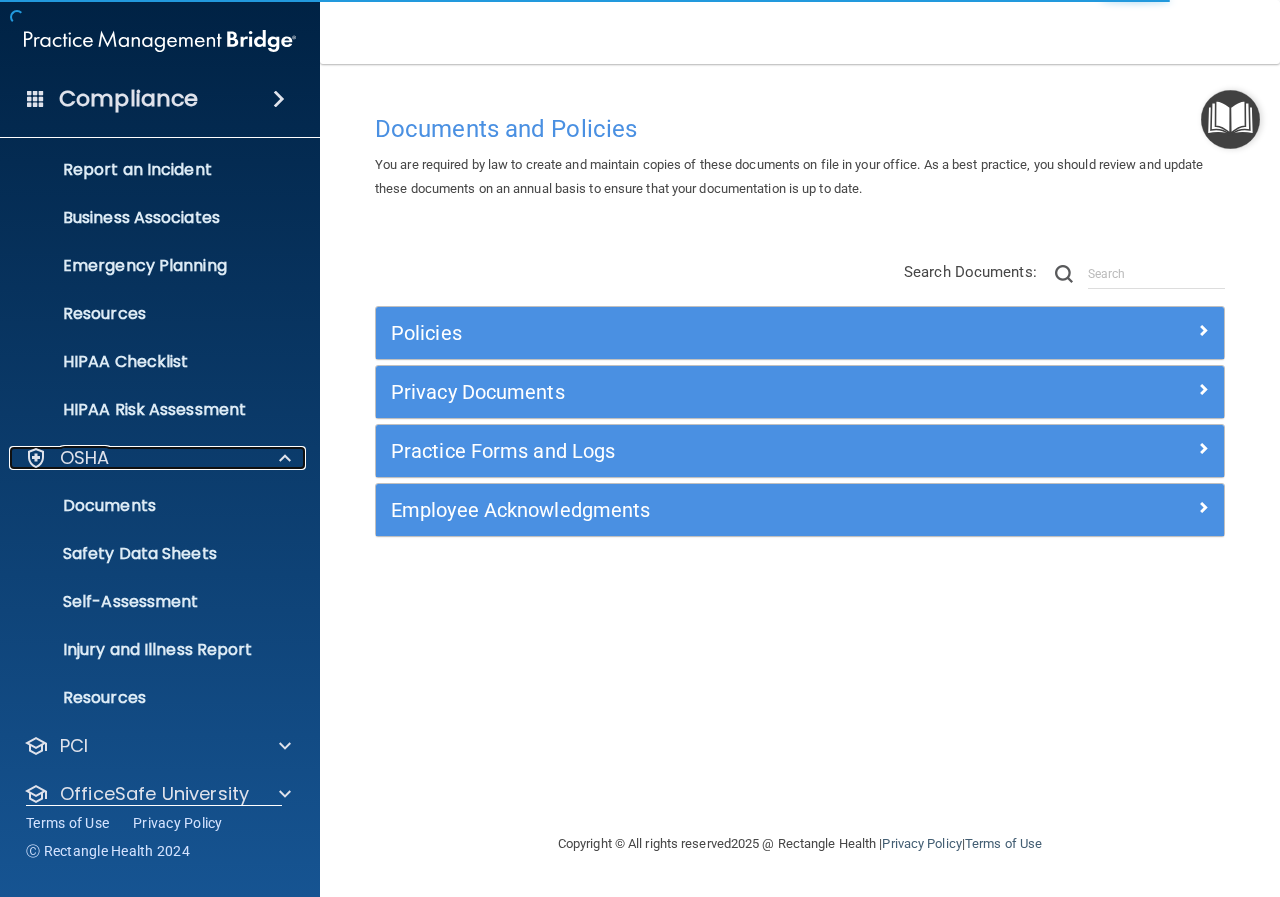 scroll, scrollTop: 173, scrollLeft: 0, axis: vertical 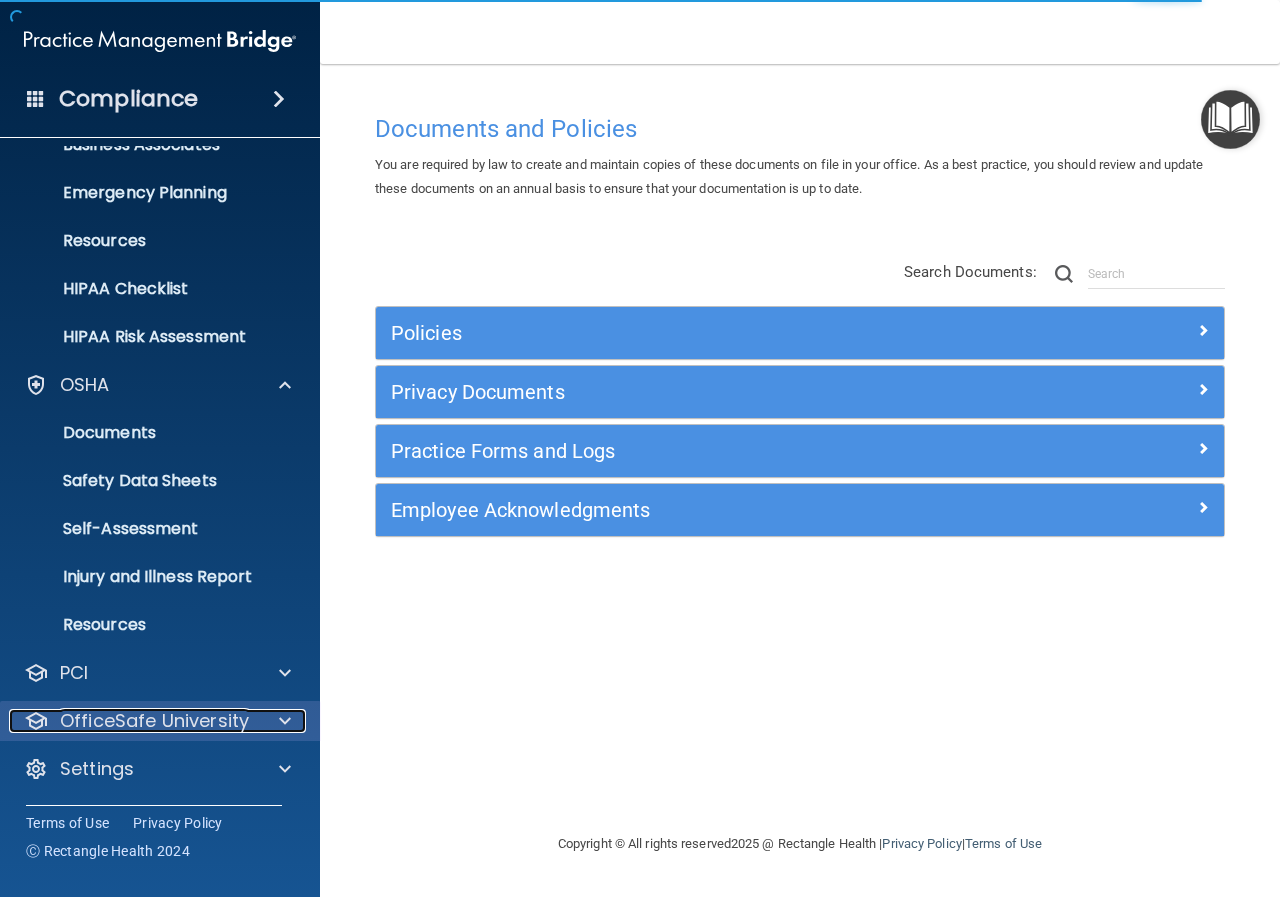click on "OfficeSafe University" at bounding box center [154, 721] 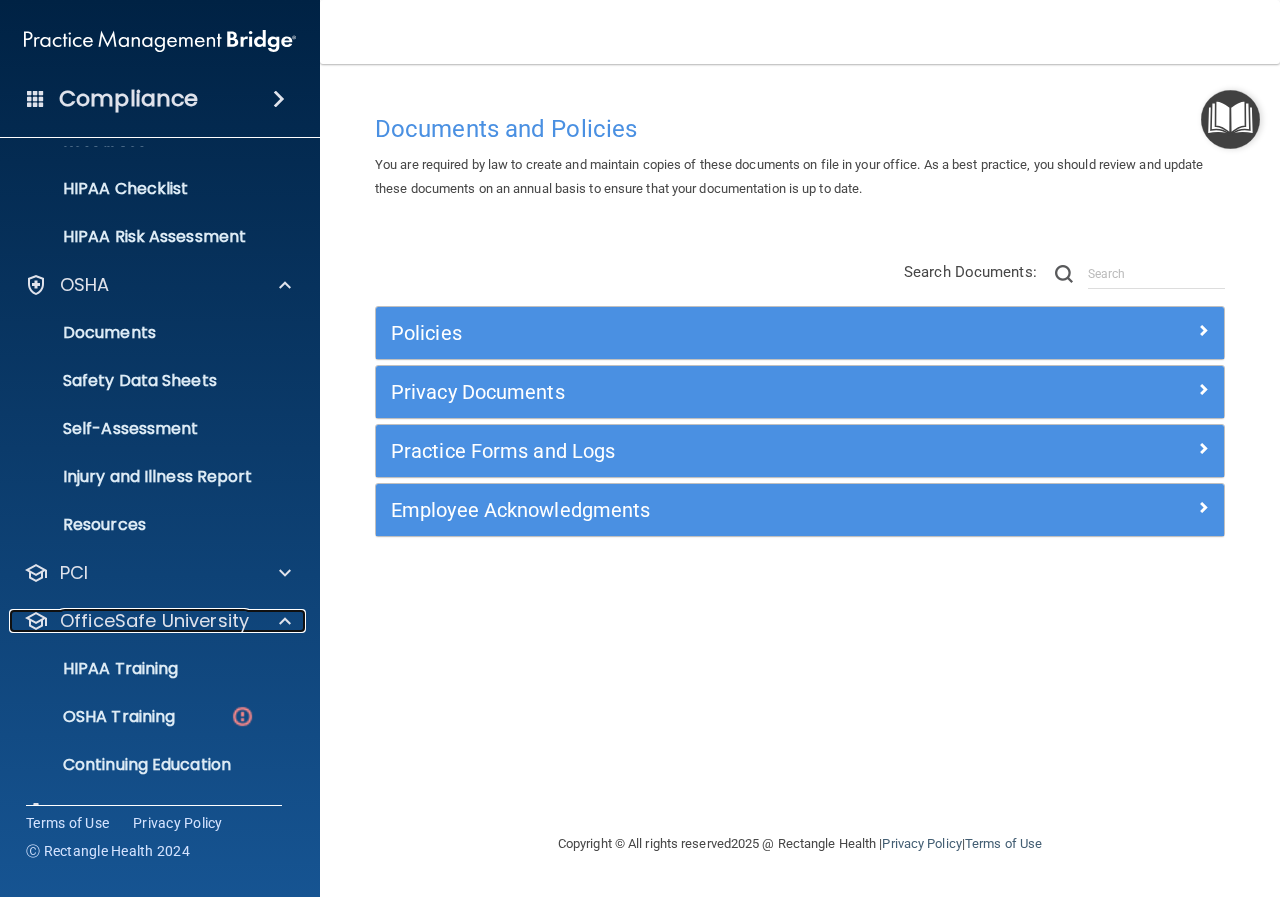 scroll, scrollTop: 317, scrollLeft: 0, axis: vertical 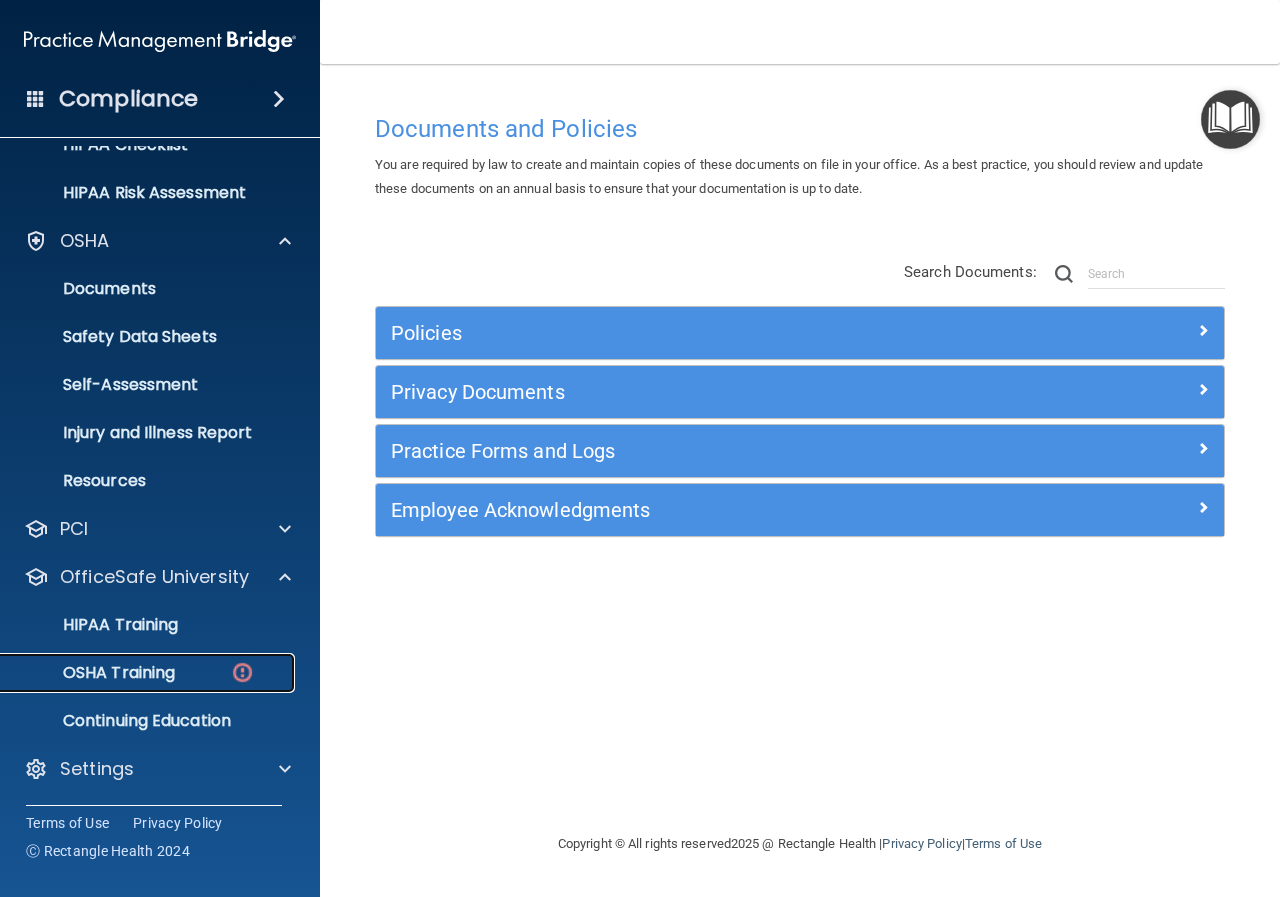 click on "OSHA Training" at bounding box center [94, 673] 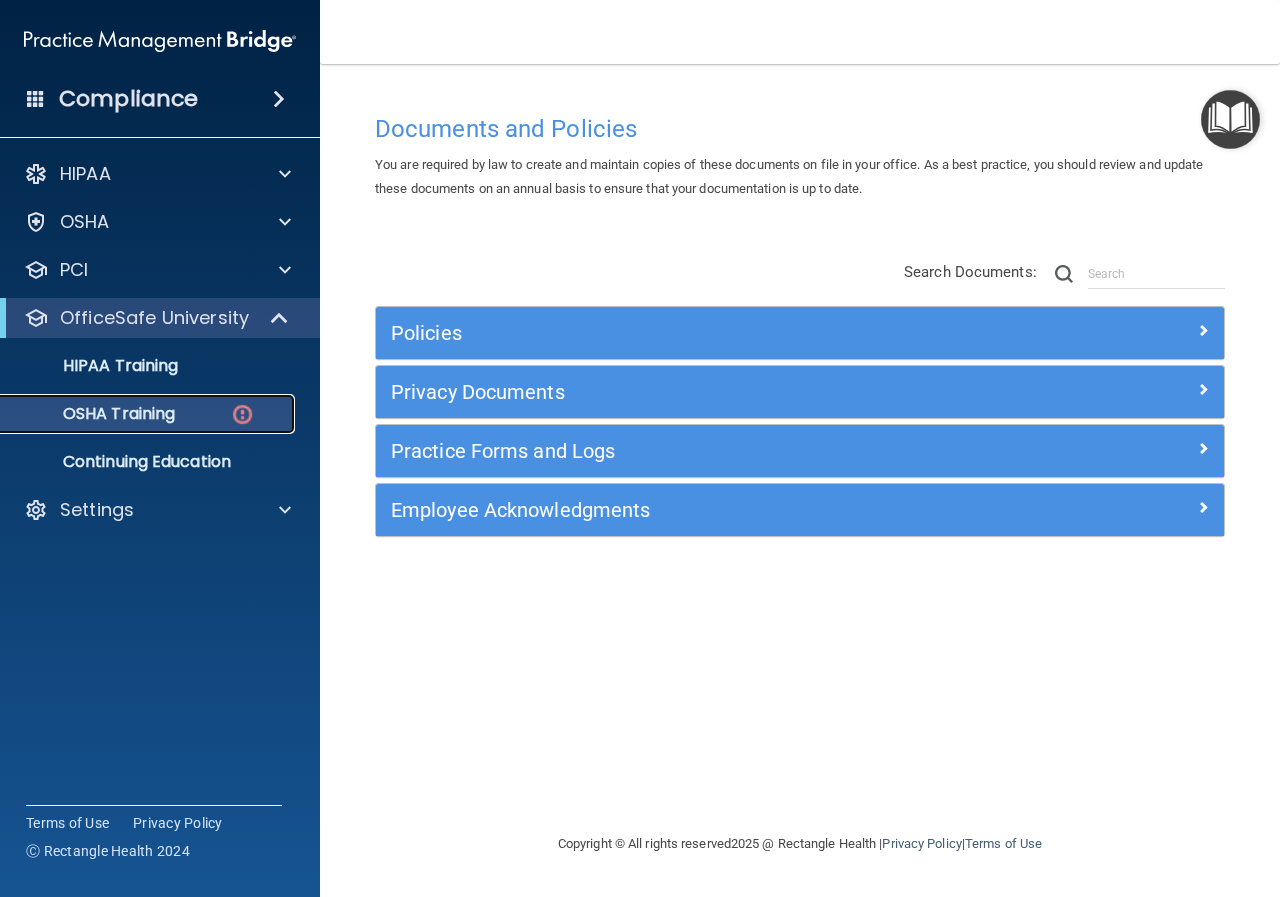 scroll, scrollTop: 0, scrollLeft: 0, axis: both 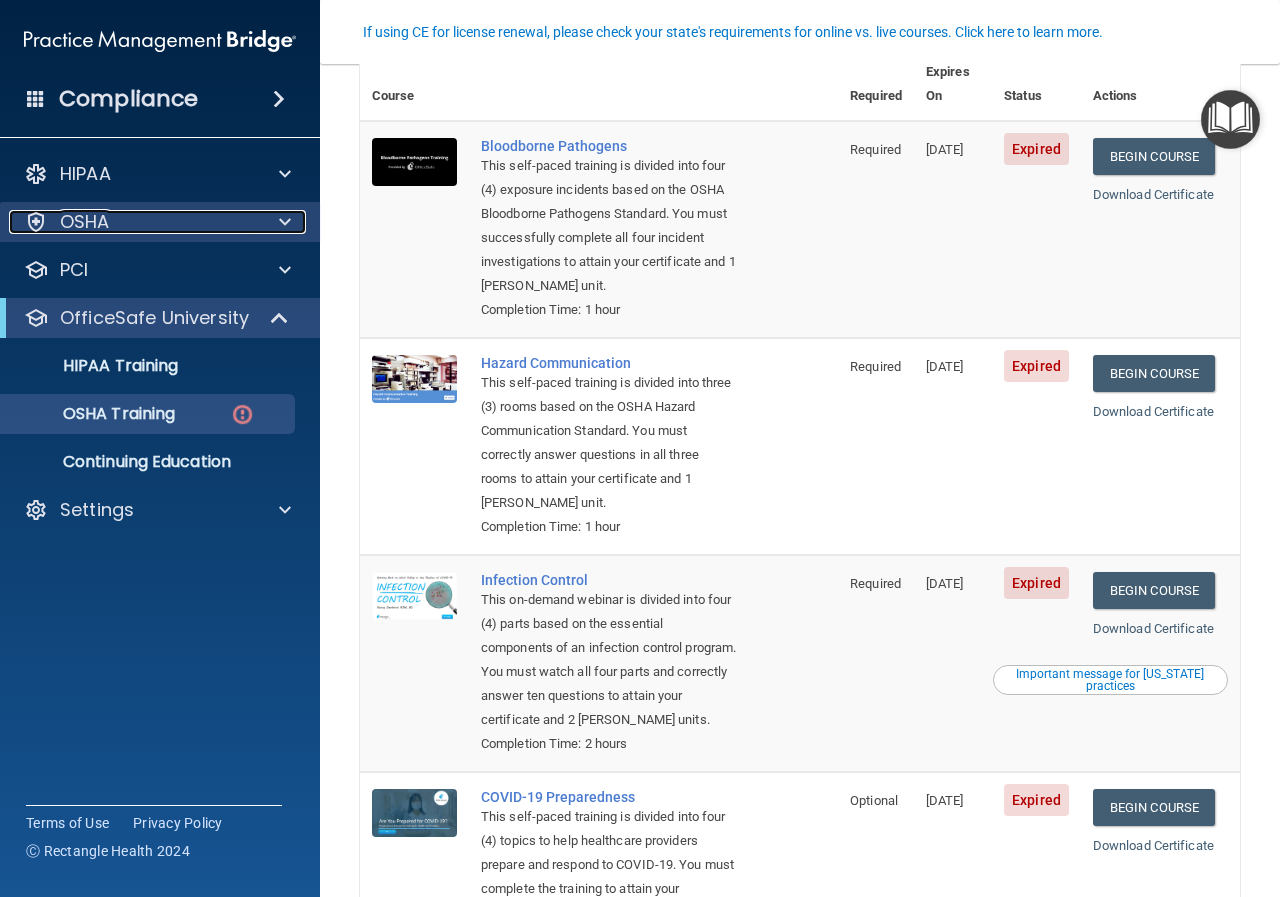 click on "OSHA" at bounding box center [85, 222] 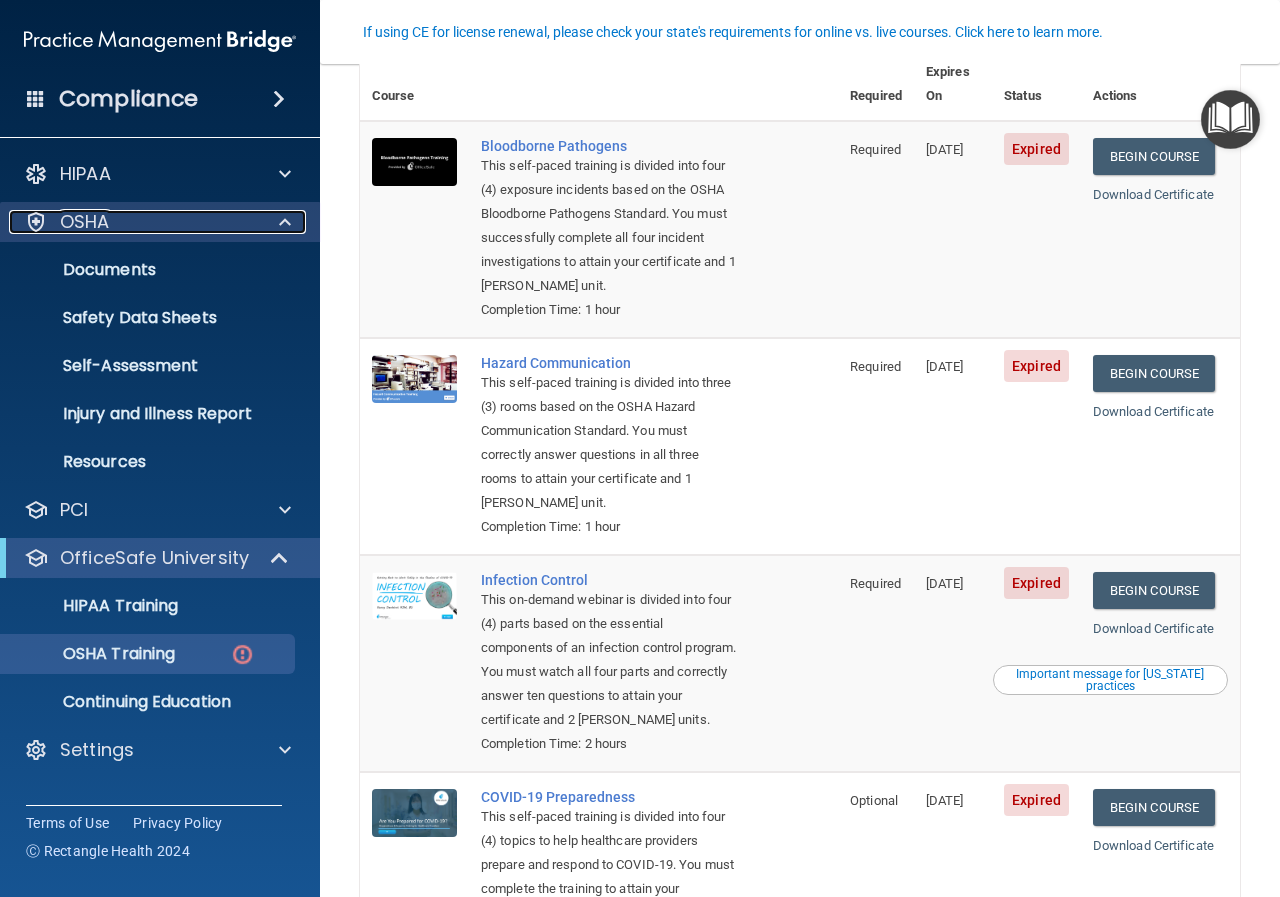 click on "OSHA" at bounding box center [85, 222] 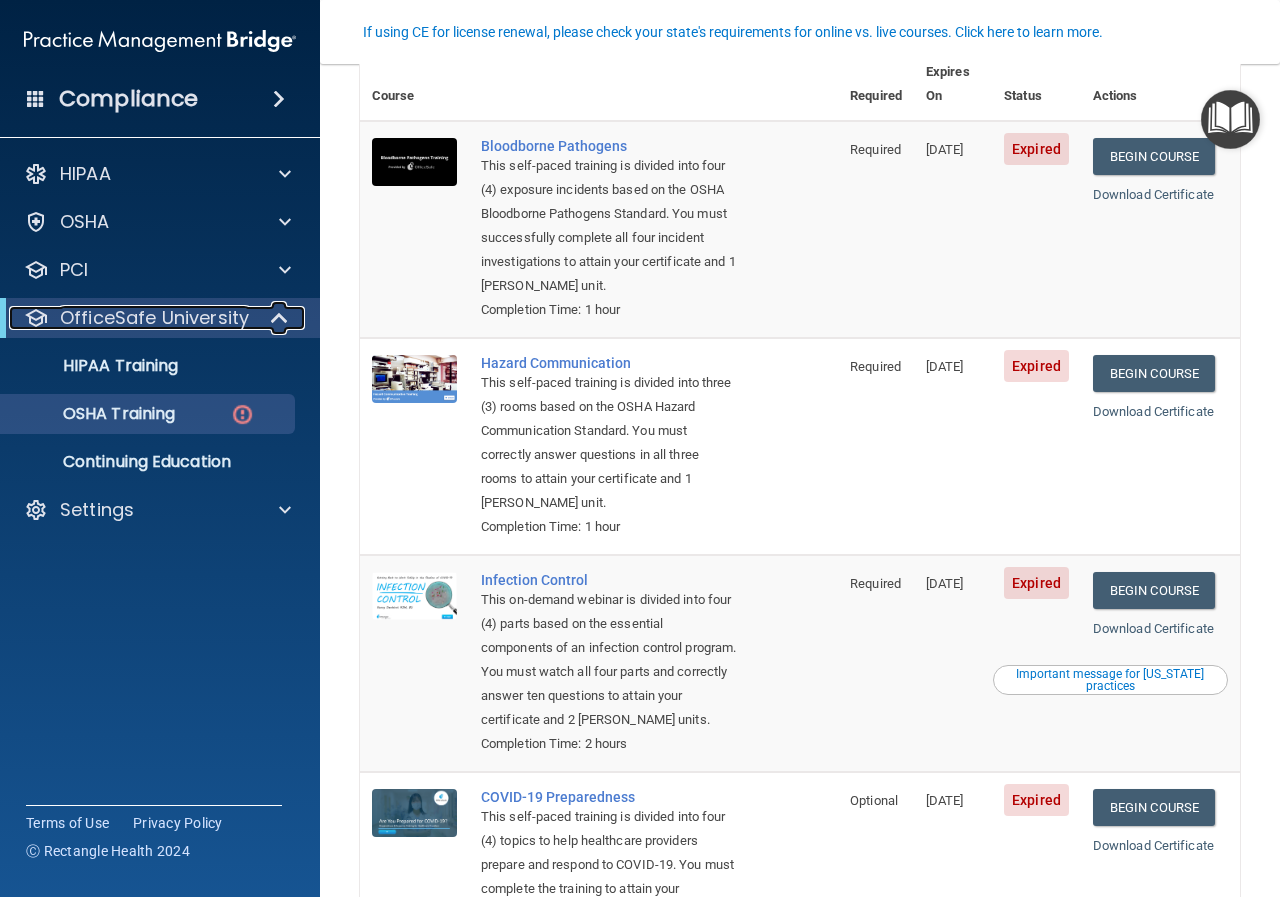 click on "OfficeSafe University" at bounding box center [154, 318] 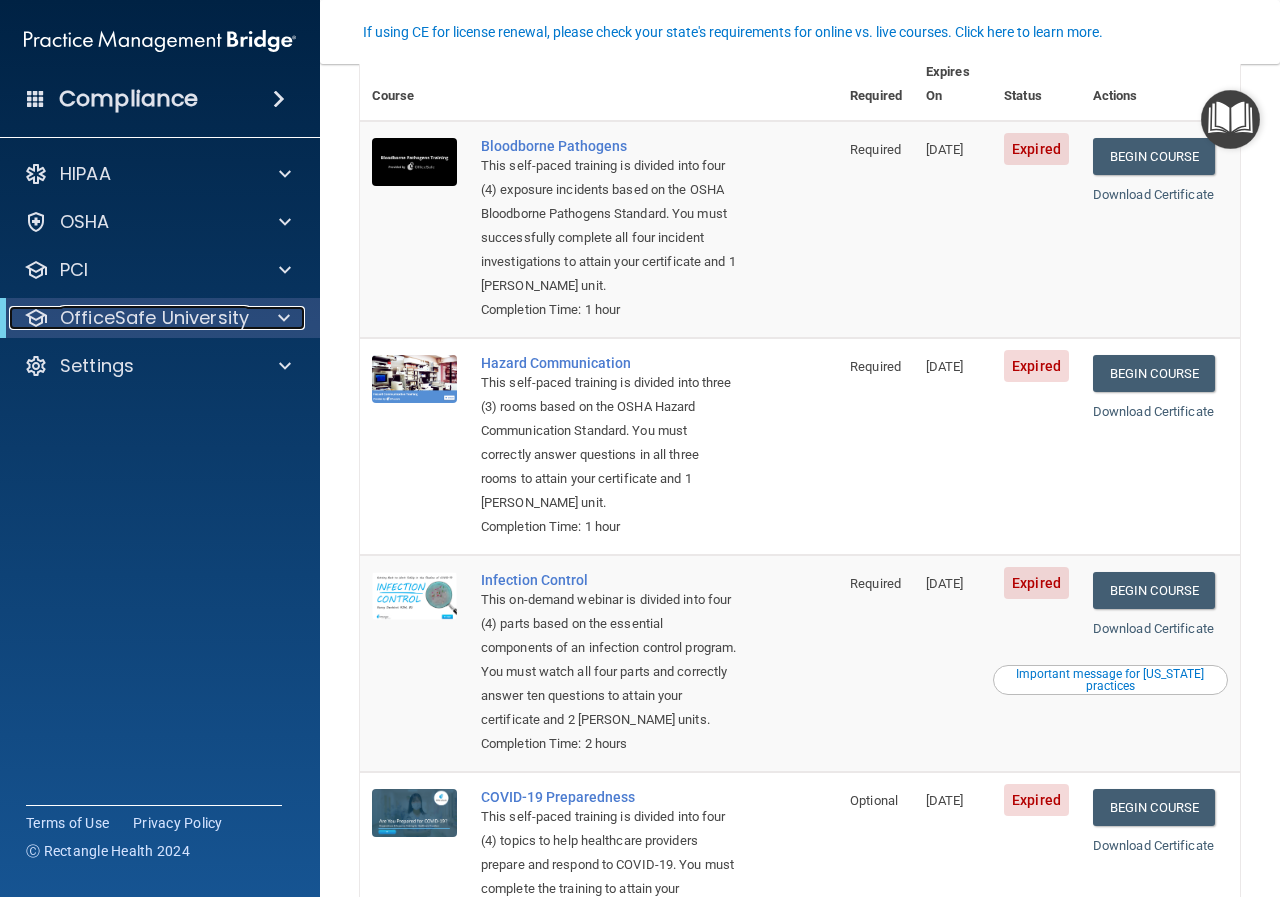 click on "OfficeSafe University" at bounding box center (154, 318) 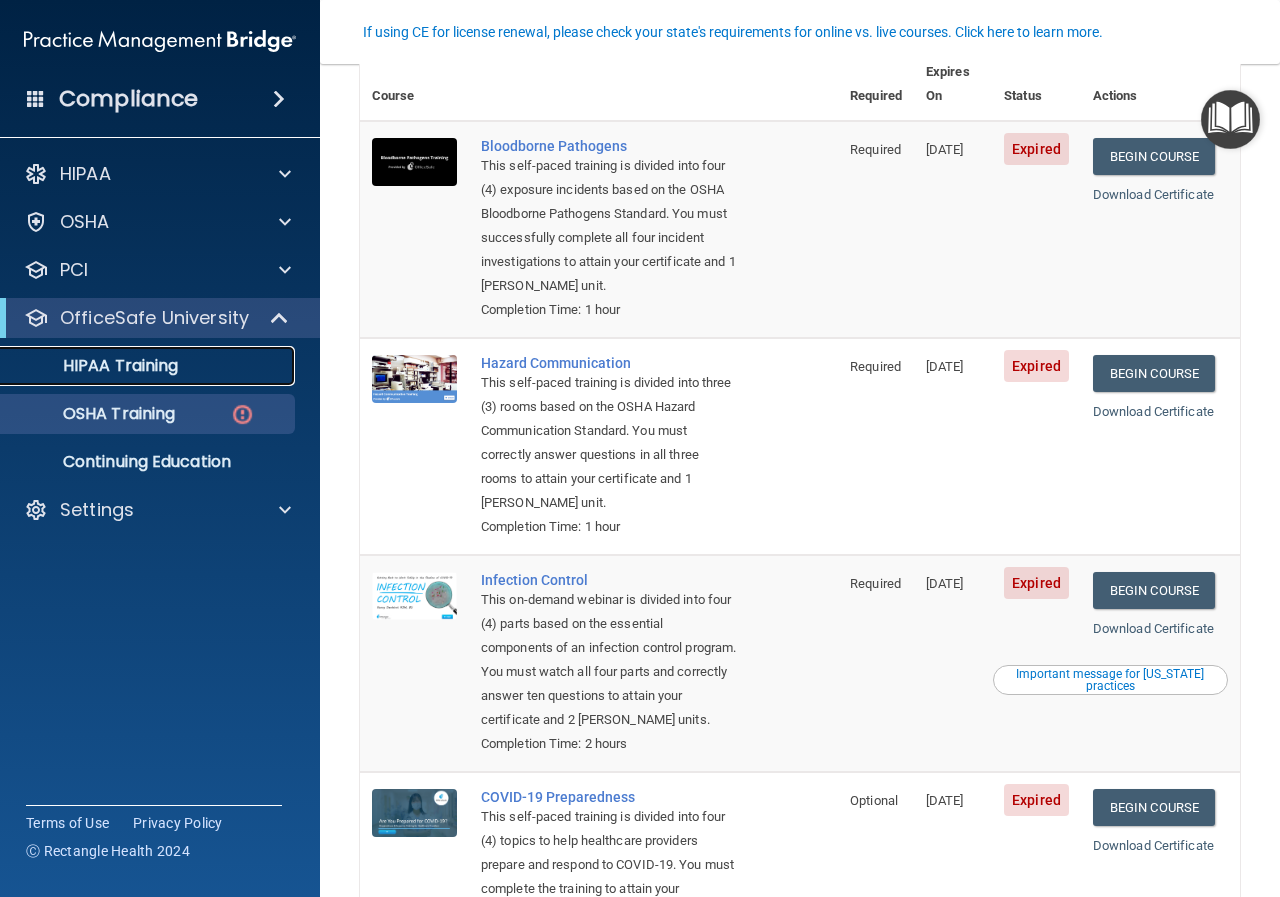 click on "HIPAA Training" at bounding box center (95, 366) 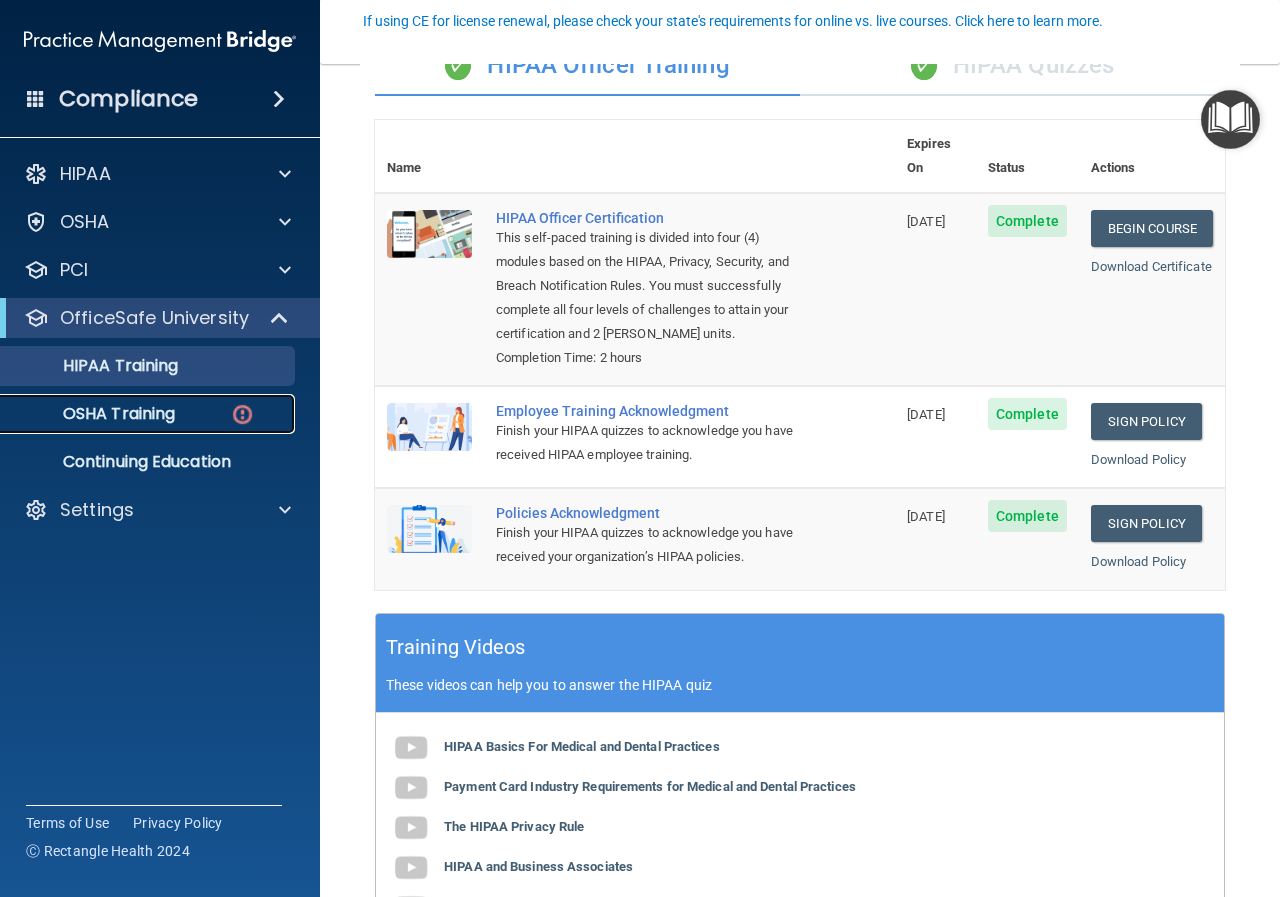 click on "OSHA Training" at bounding box center (94, 414) 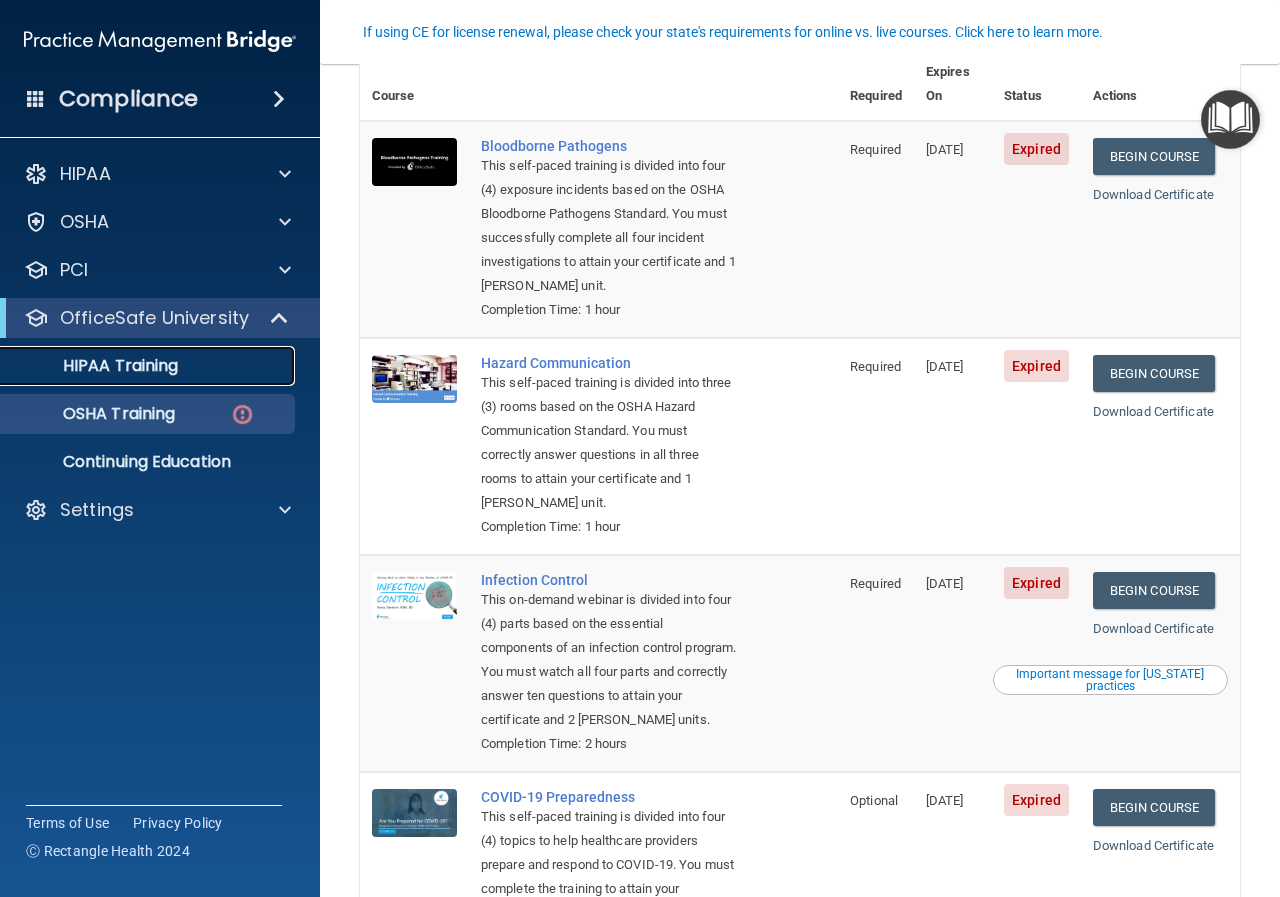 click on "HIPAA Training" at bounding box center (95, 366) 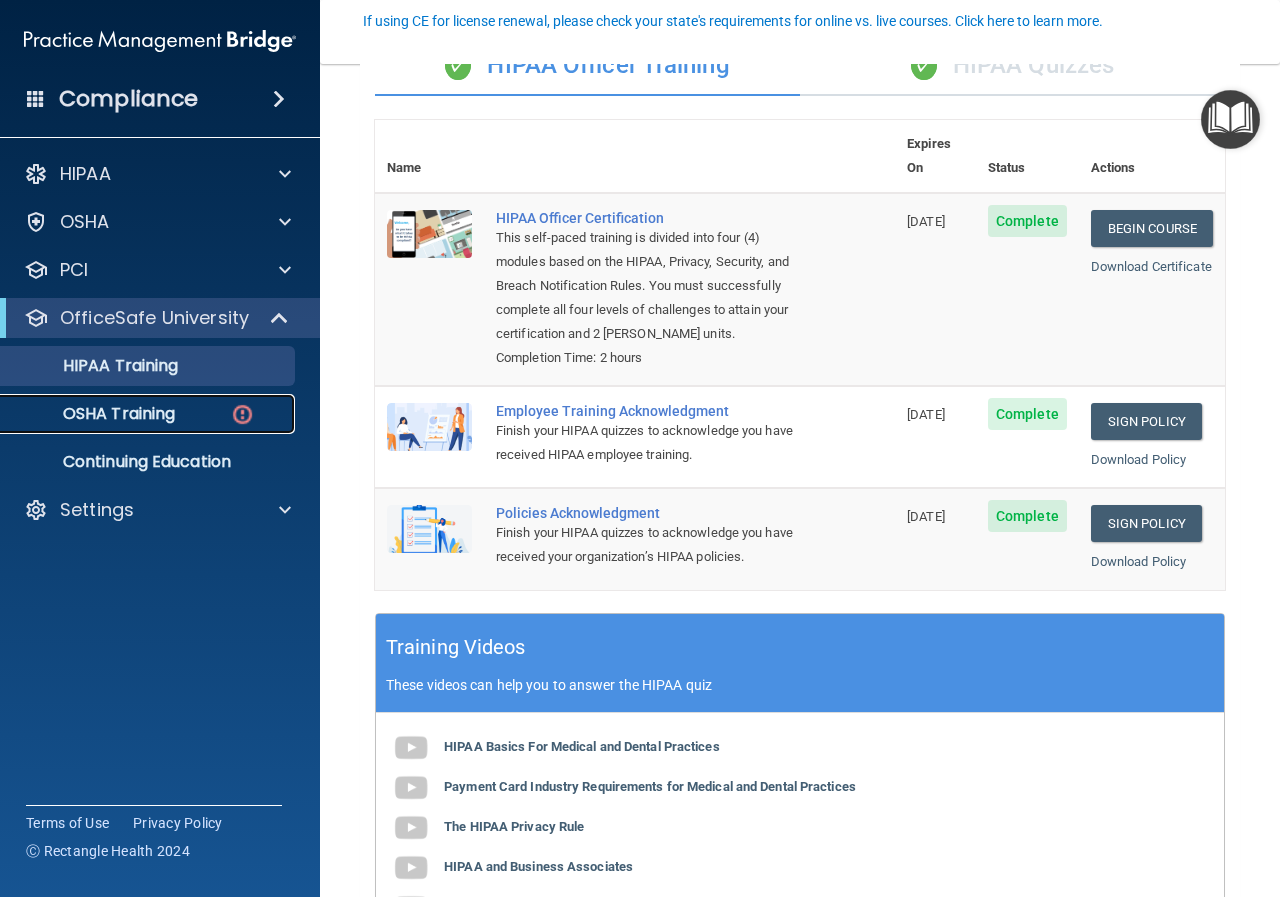 click on "OSHA Training" at bounding box center [94, 414] 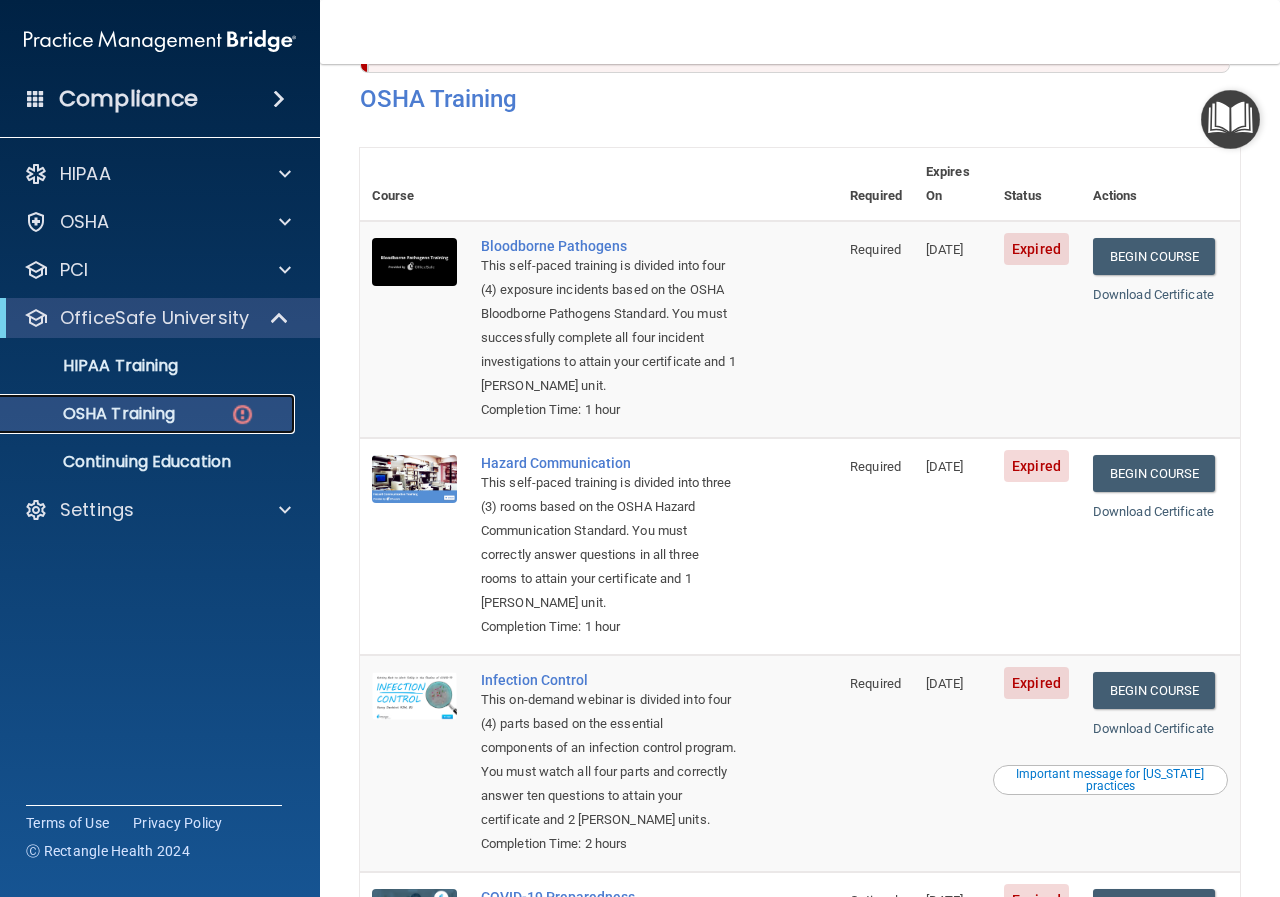 scroll, scrollTop: 0, scrollLeft: 0, axis: both 